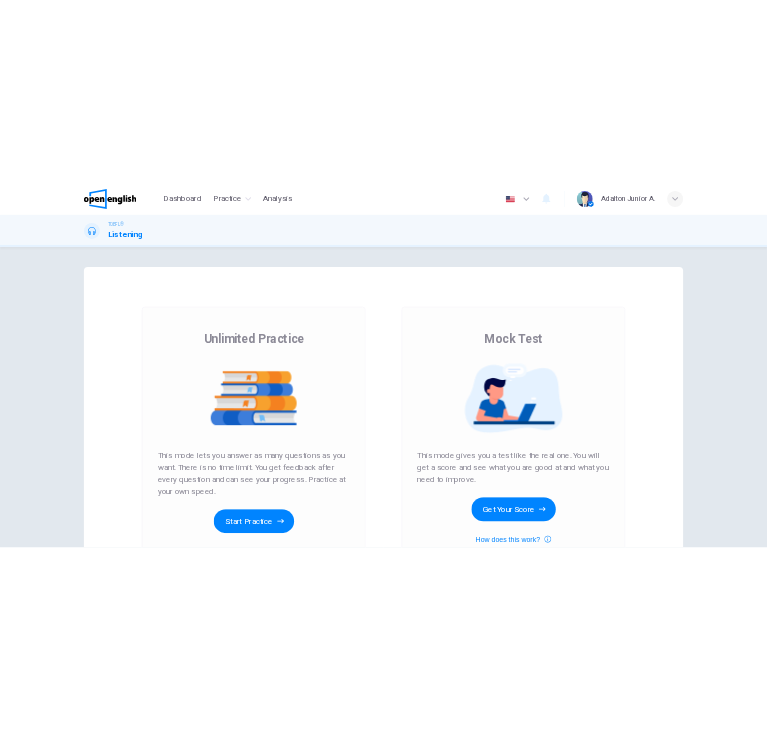 scroll, scrollTop: 0, scrollLeft: 0, axis: both 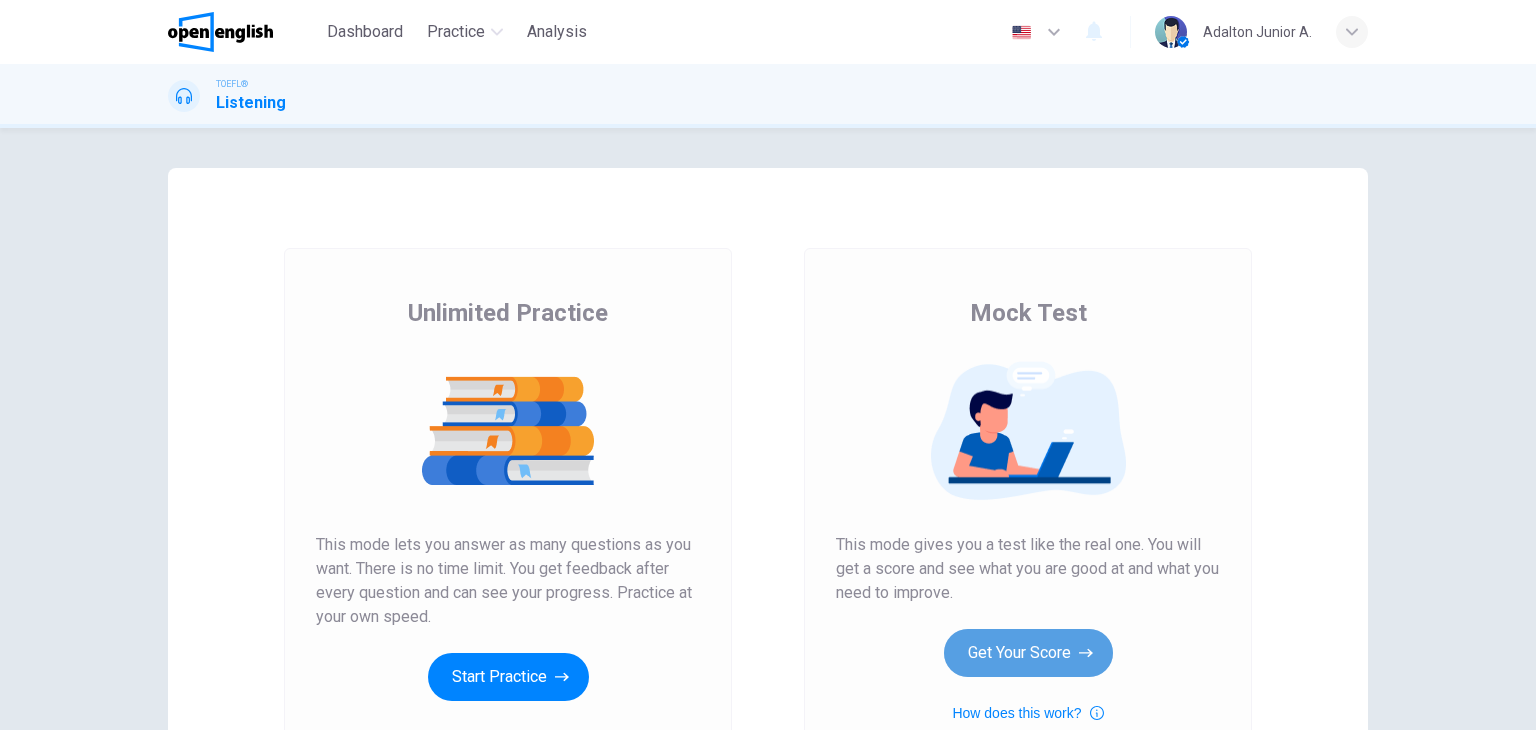 click on "Get Your Score" at bounding box center (1028, 653) 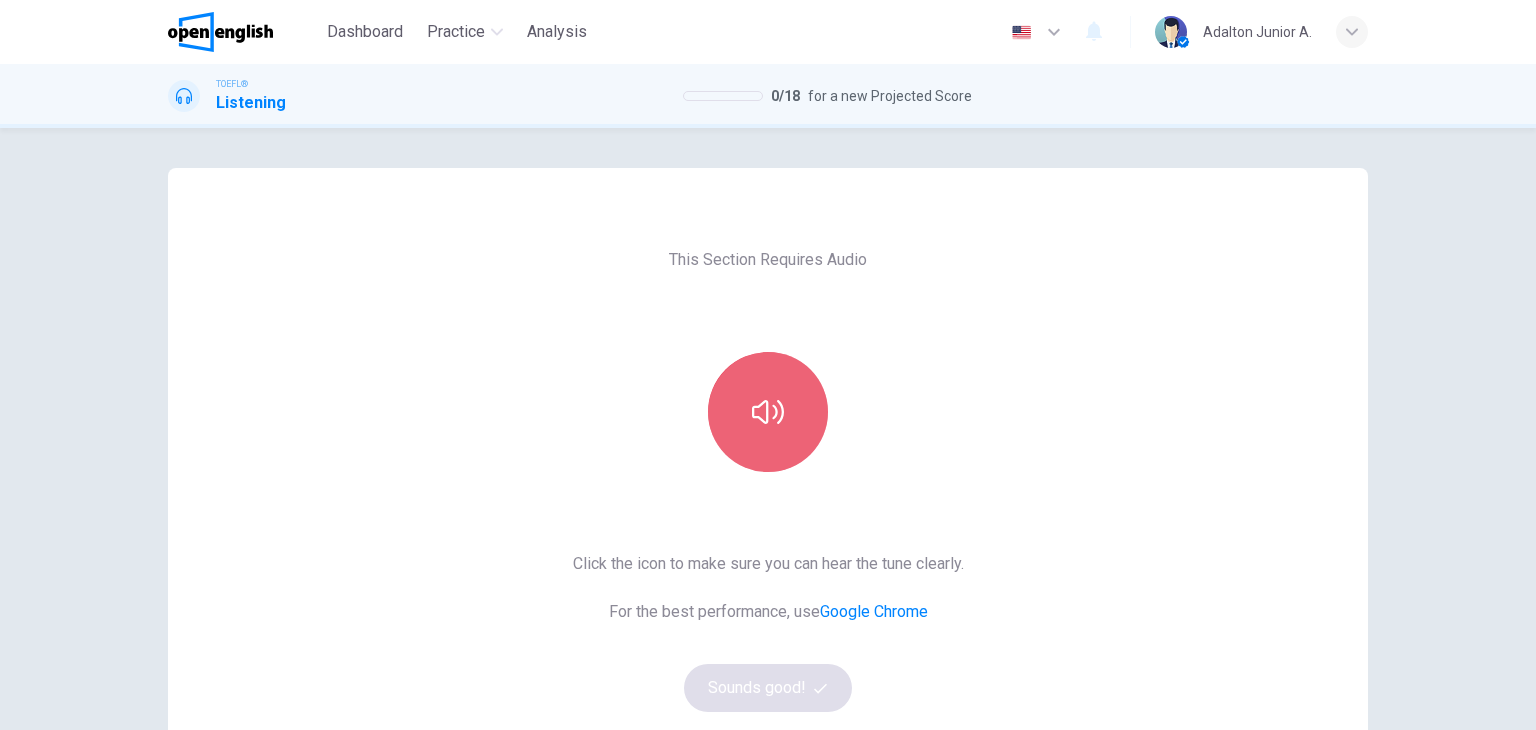 click at bounding box center [768, 412] 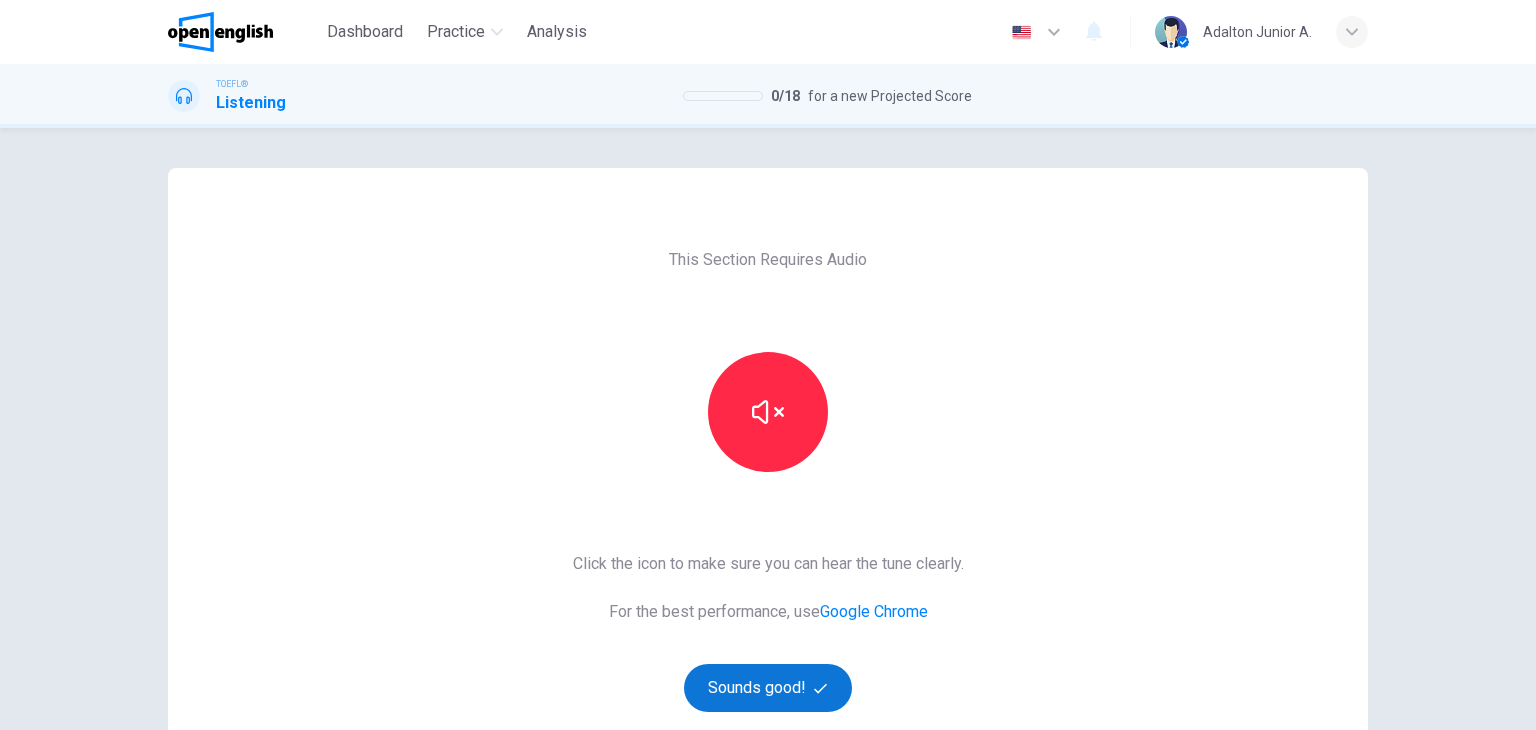 click on "Sounds good!" at bounding box center [768, 688] 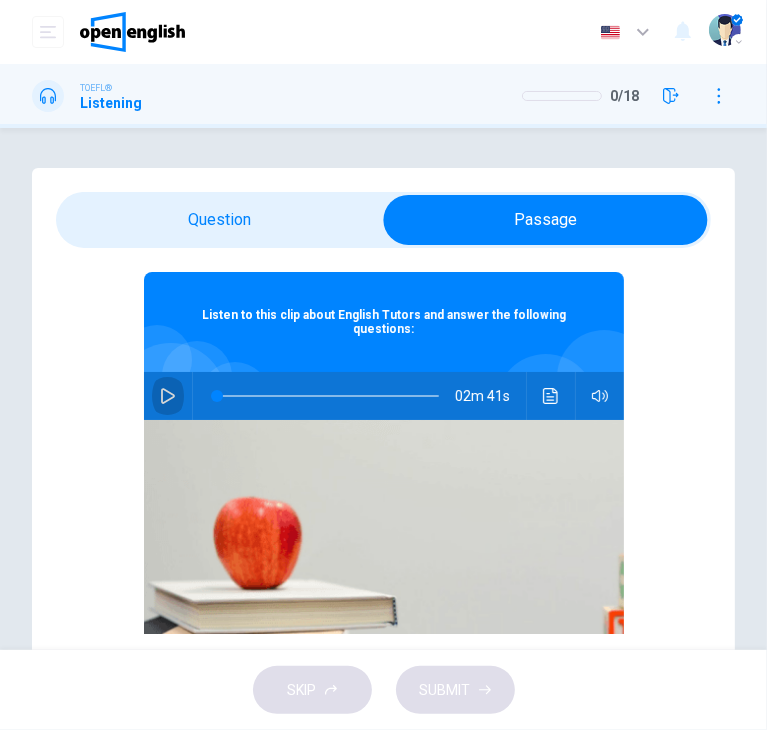 click at bounding box center (168, 396) 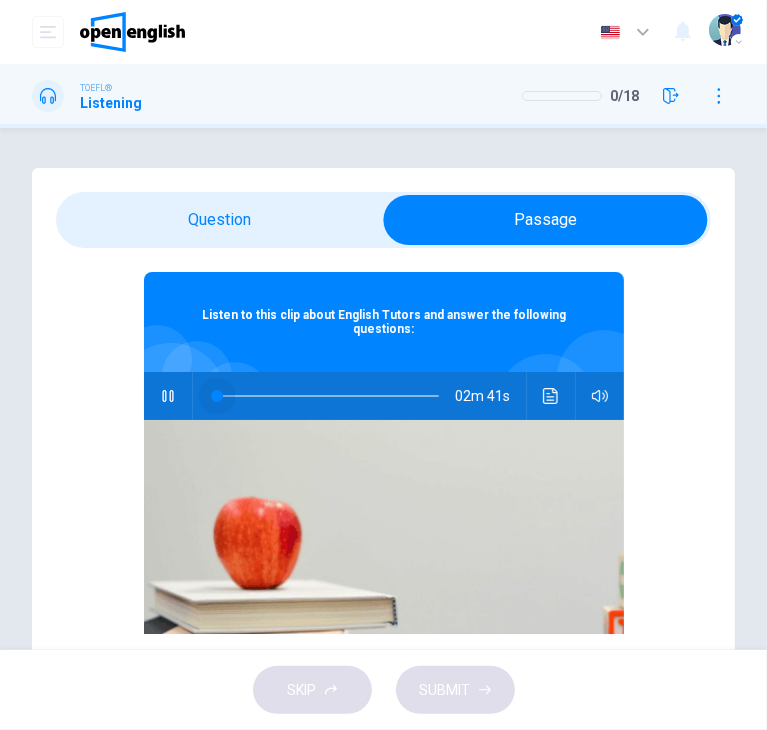 drag, startPoint x: 196, startPoint y: 399, endPoint x: 179, endPoint y: 389, distance: 19.723083 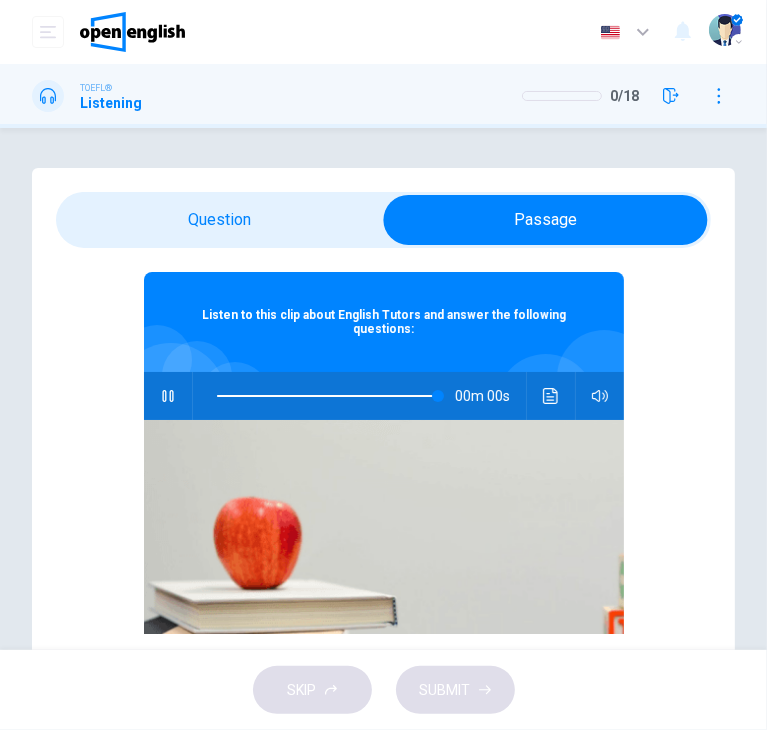 type on "*" 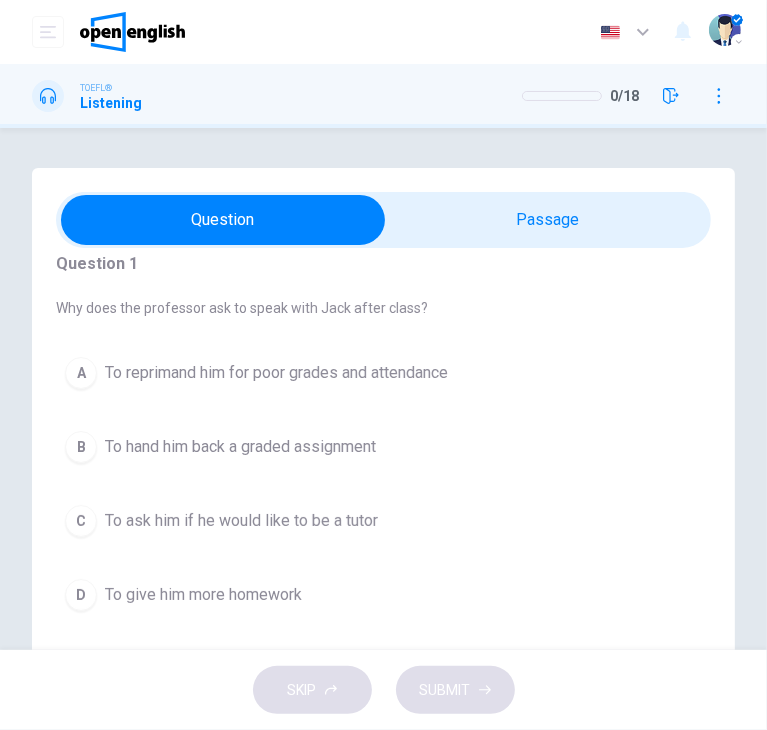 scroll, scrollTop: 28, scrollLeft: 0, axis: vertical 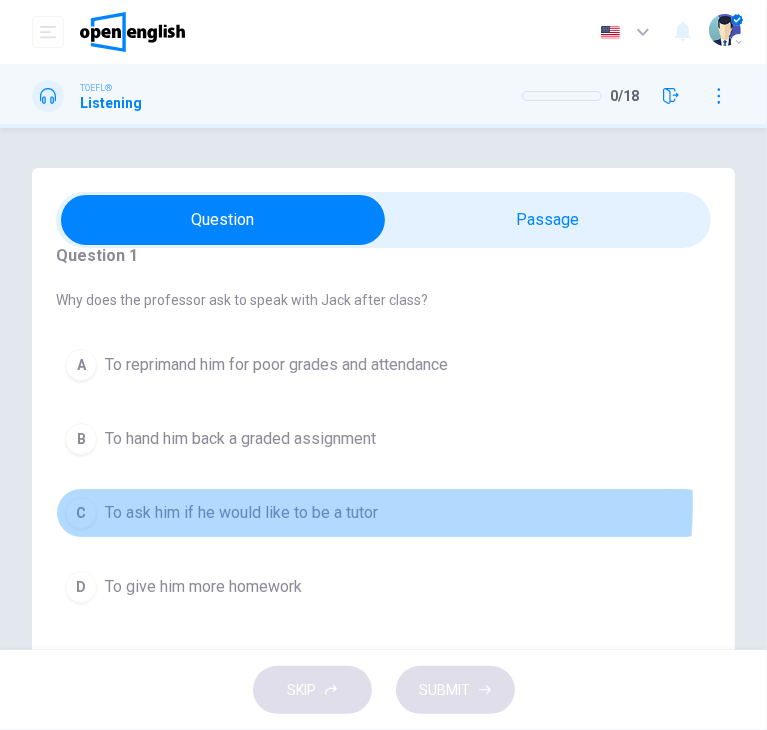 click on "To ask him if he would like to be a tutor" at bounding box center (241, 513) 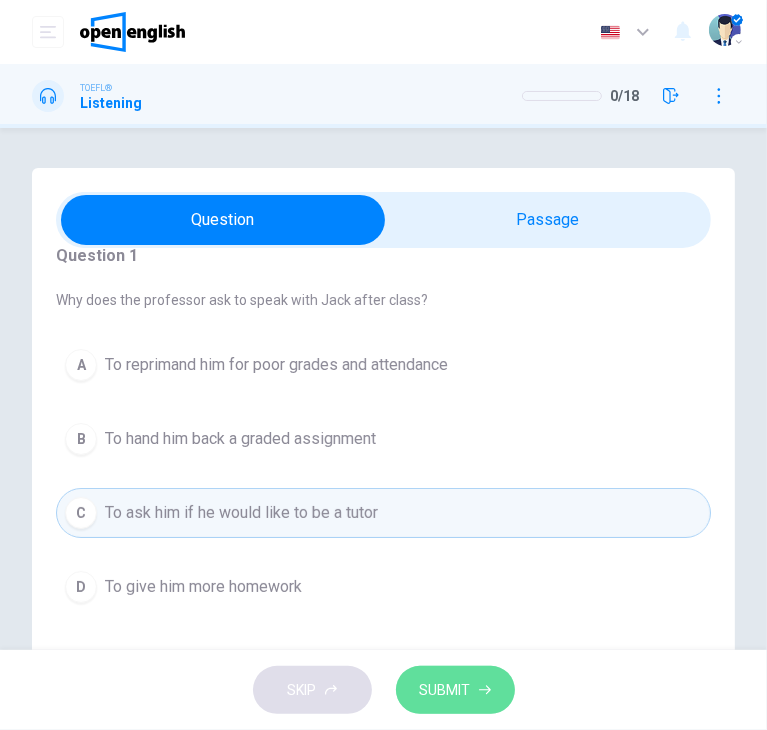 click on "SUBMIT" at bounding box center (445, 690) 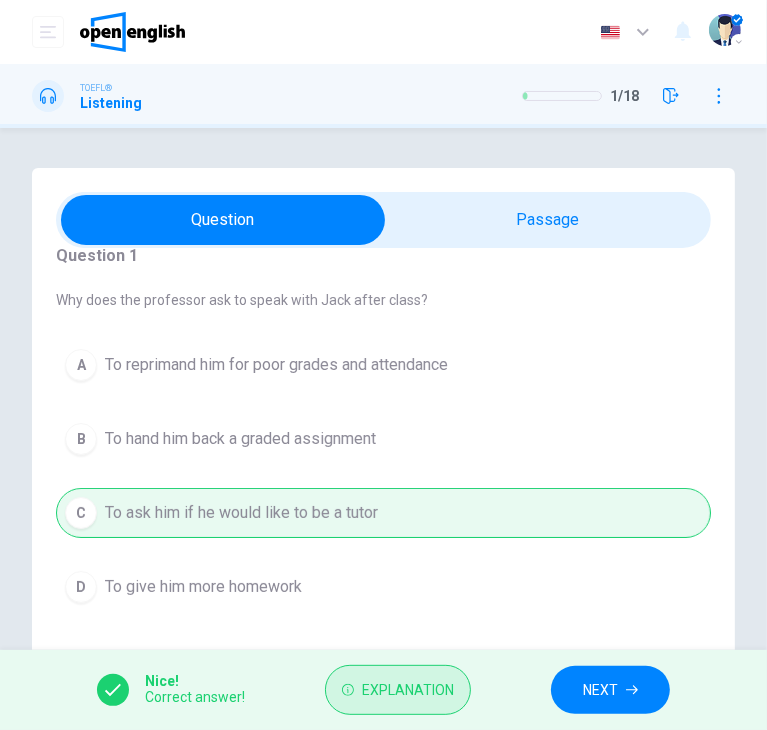 click on "Explanation" at bounding box center (408, 690) 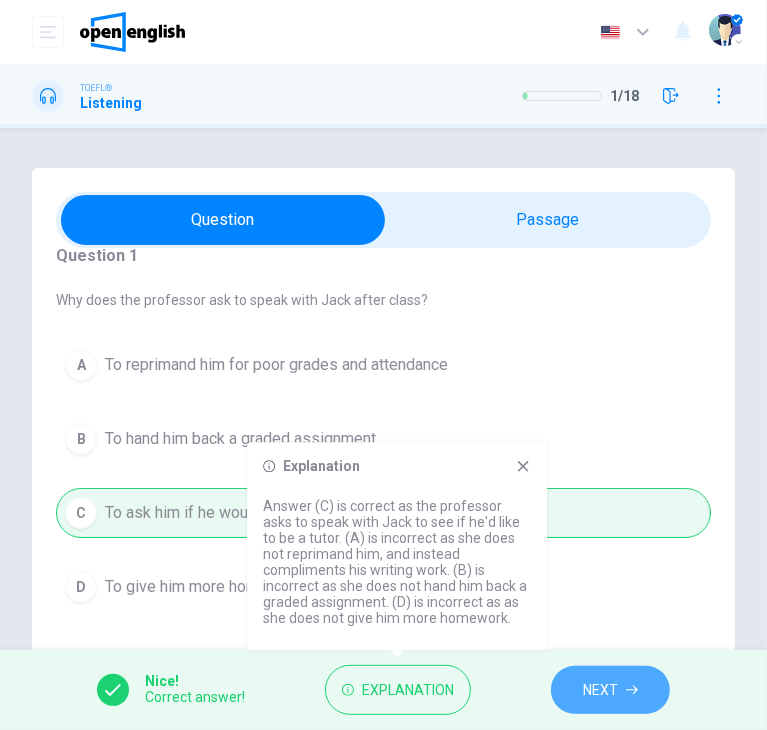 click on "NEXT" at bounding box center [600, 690] 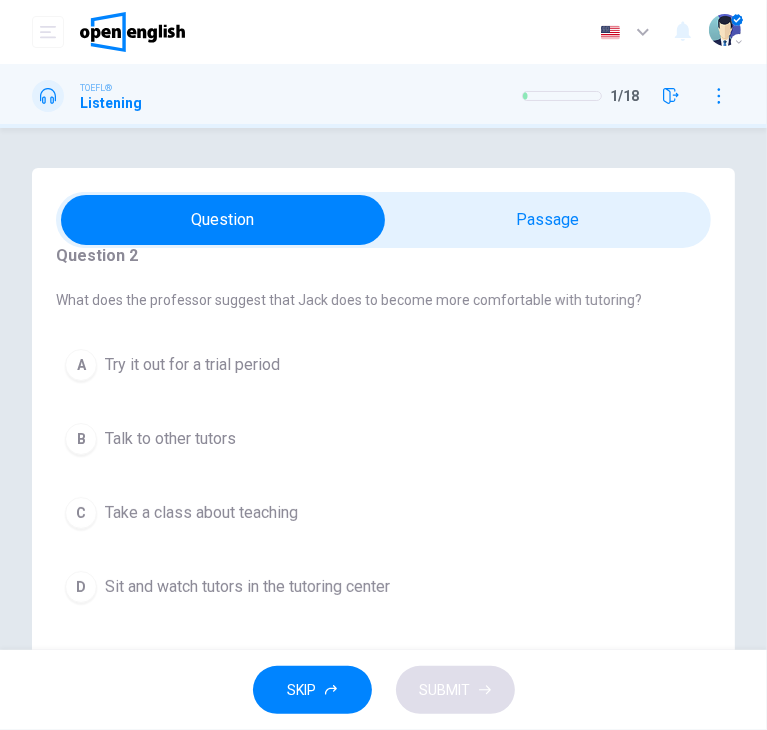 click on "Take a class about teaching" at bounding box center (201, 513) 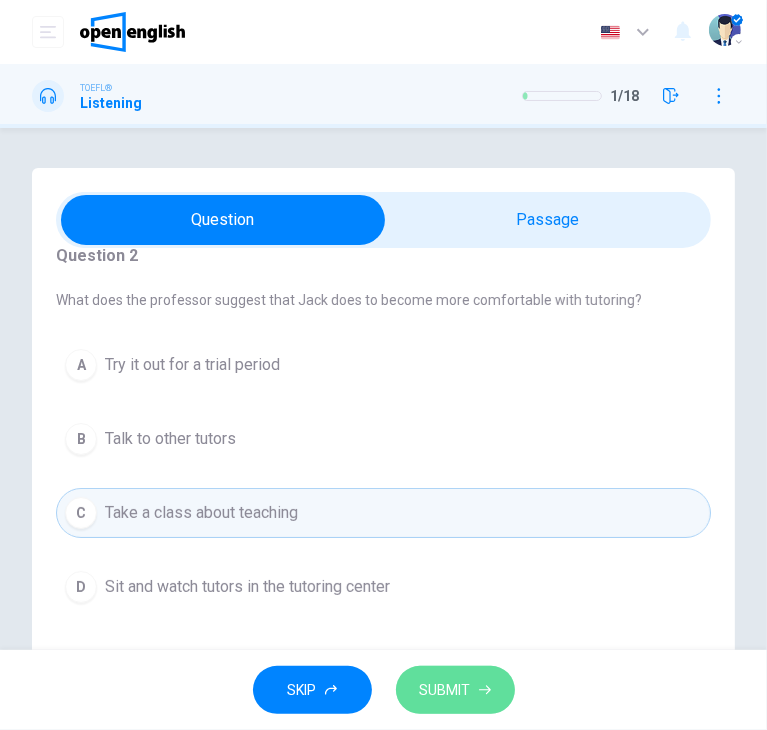 click on "SUBMIT" at bounding box center (445, 690) 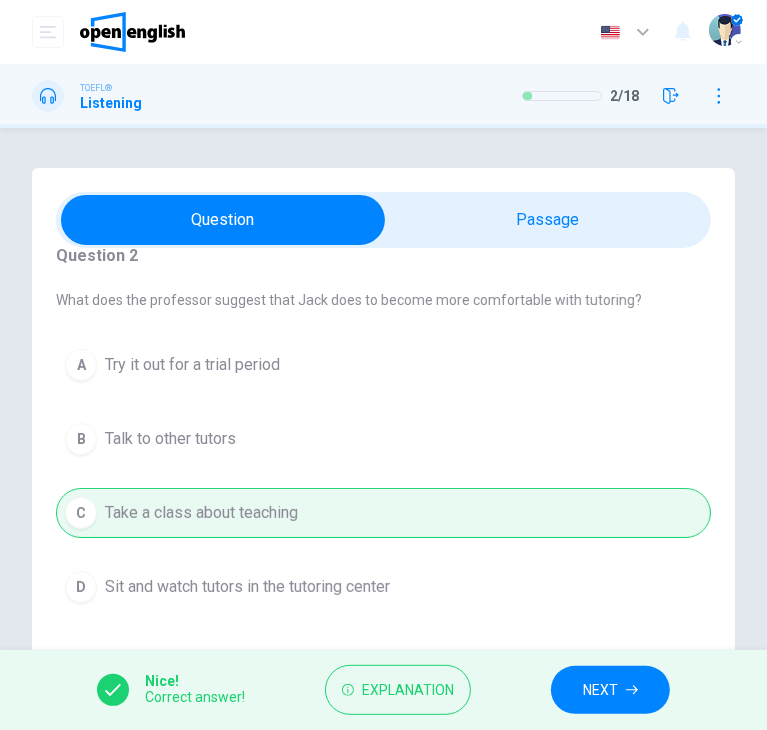 click on "NEXT" at bounding box center [600, 690] 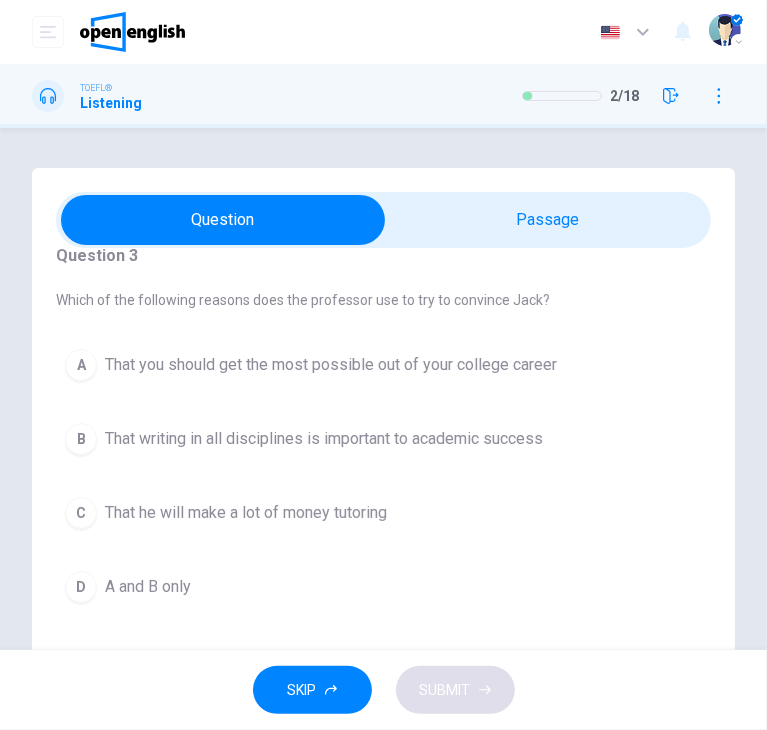 click on "A and B only" at bounding box center (148, 587) 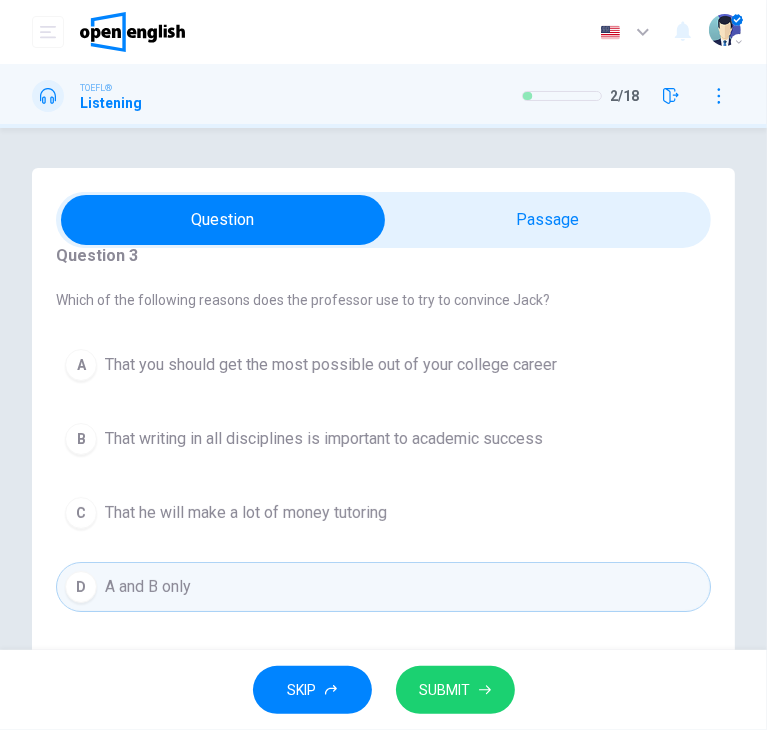 click on "SUBMIT" at bounding box center [455, 690] 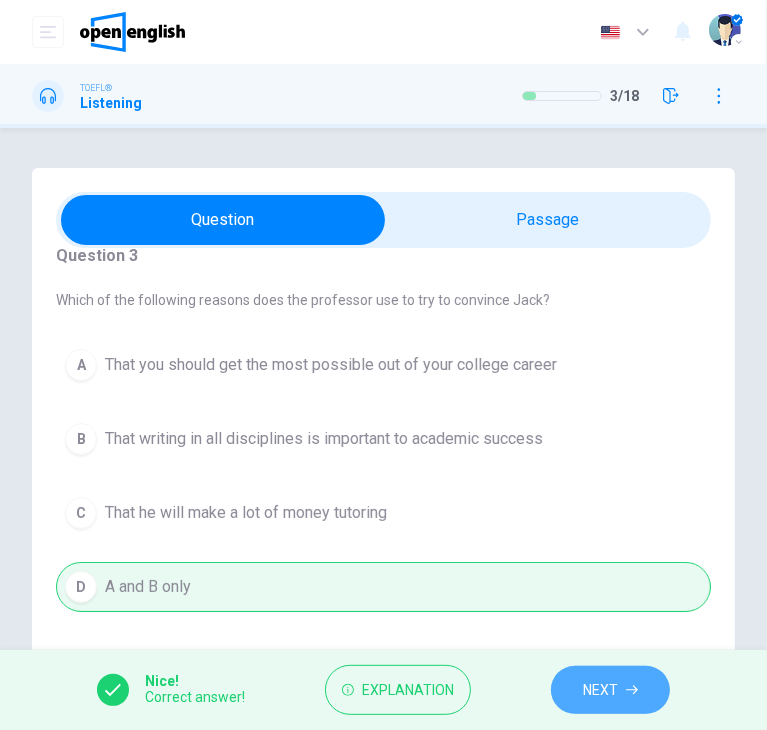 click on "NEXT" at bounding box center [600, 690] 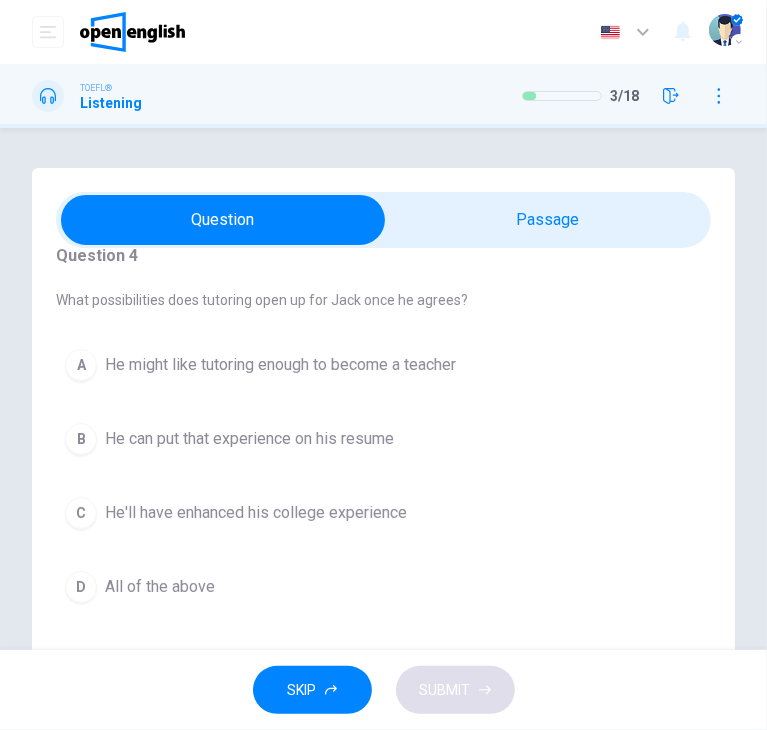 click on "A He might like tutoring enough to become a teacher" at bounding box center (383, 365) 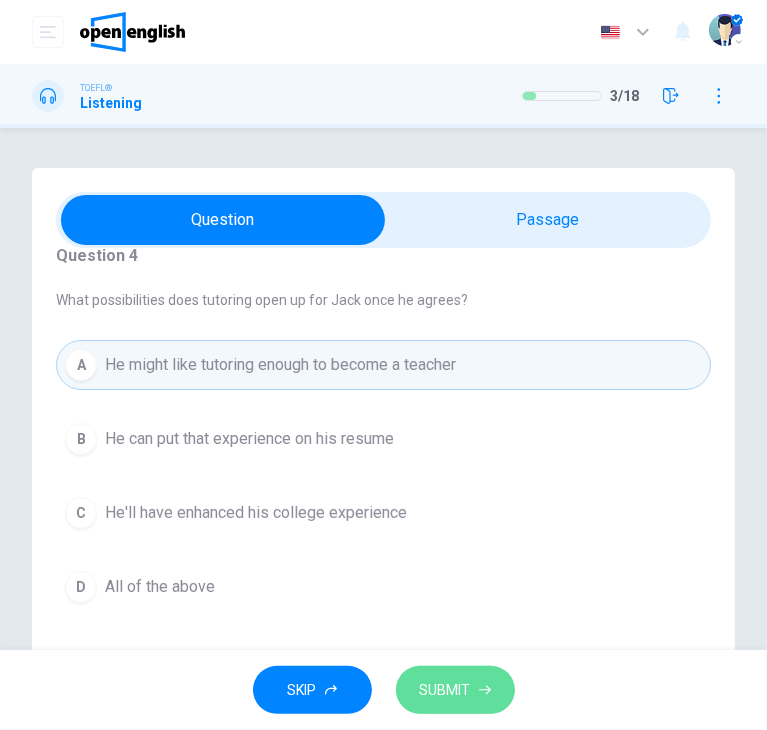 click 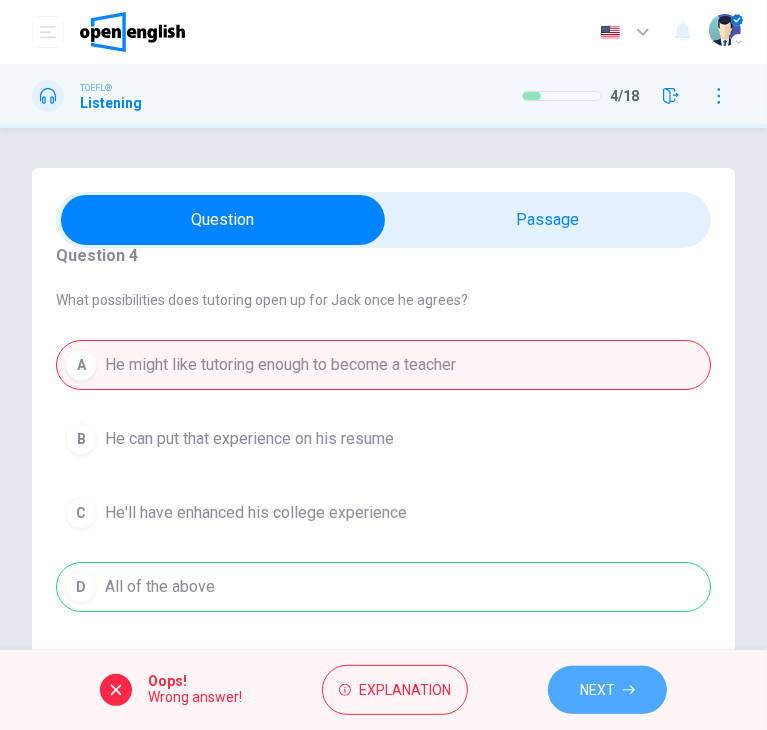 click on "NEXT" at bounding box center (607, 690) 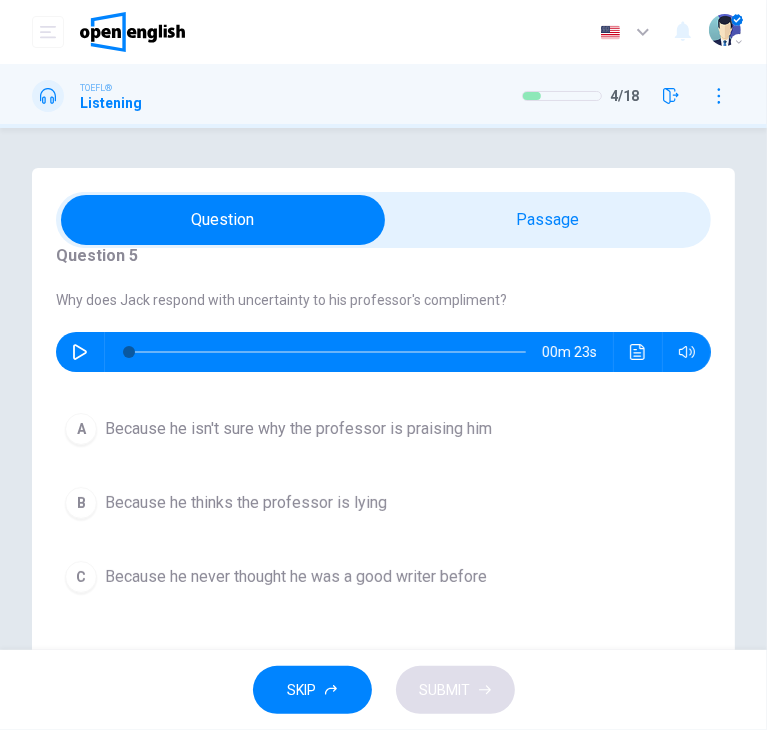 click 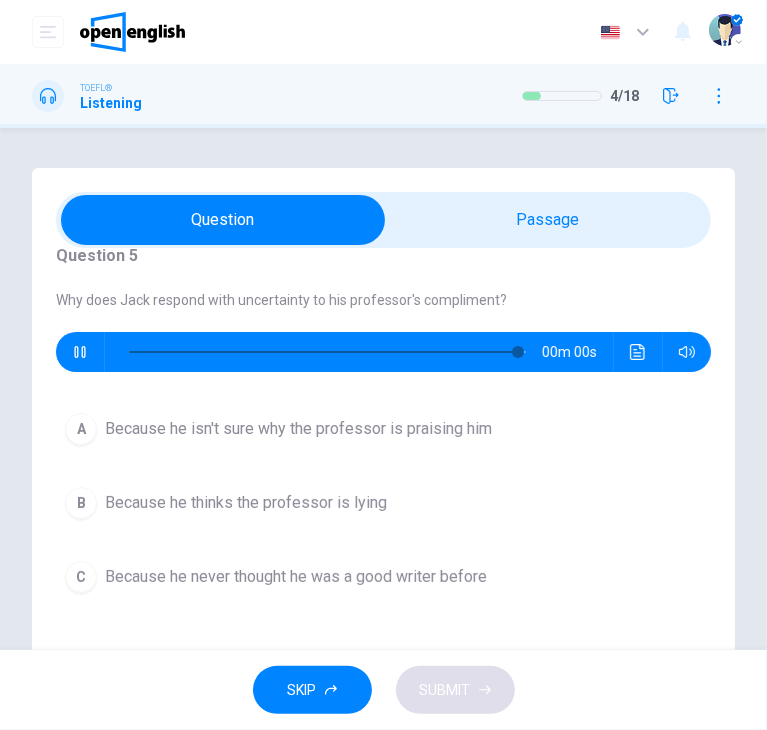 type on "*" 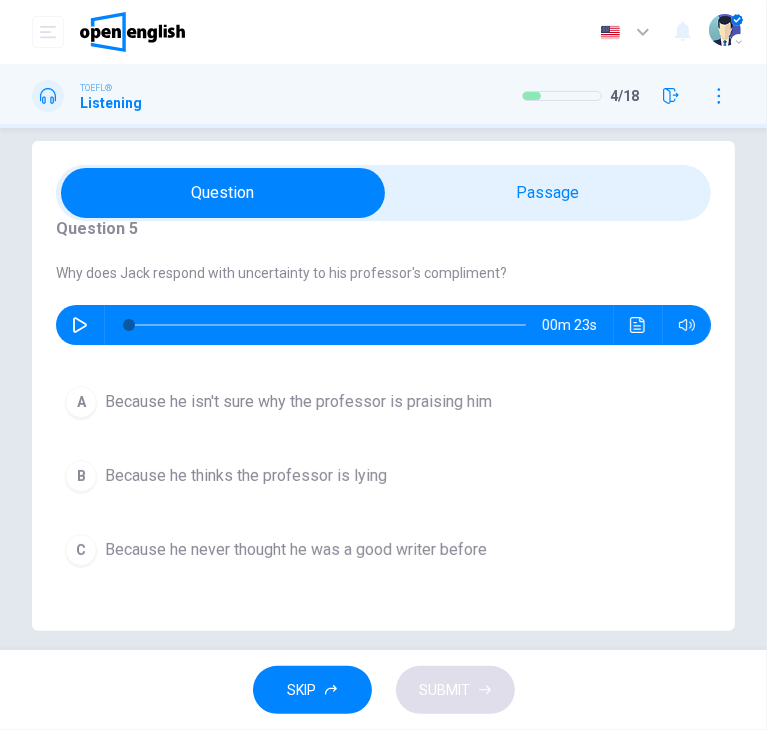 scroll, scrollTop: 48, scrollLeft: 0, axis: vertical 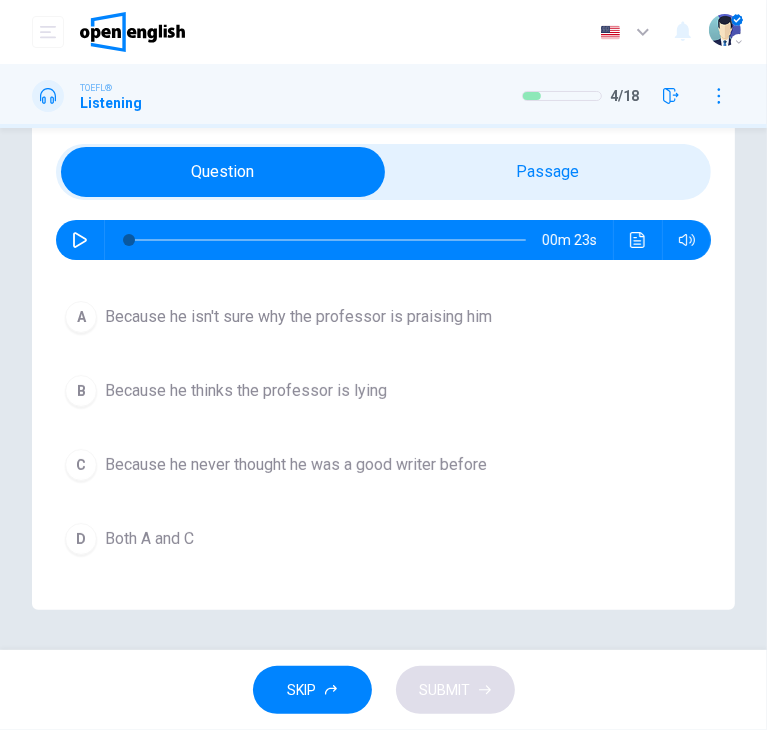 click on "Because he never thought he was a good writer before" at bounding box center (296, 465) 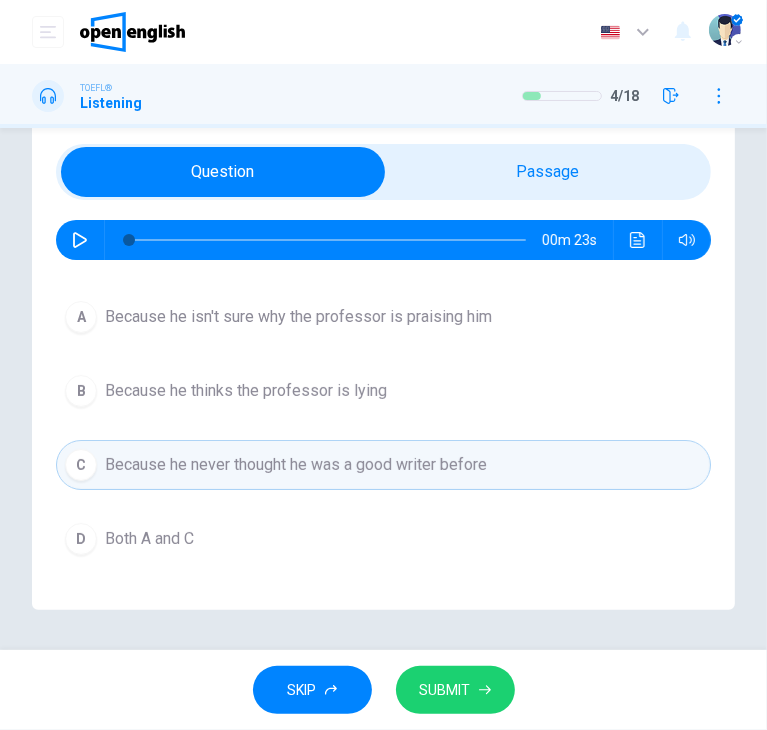 click on "SUBMIT" at bounding box center [455, 690] 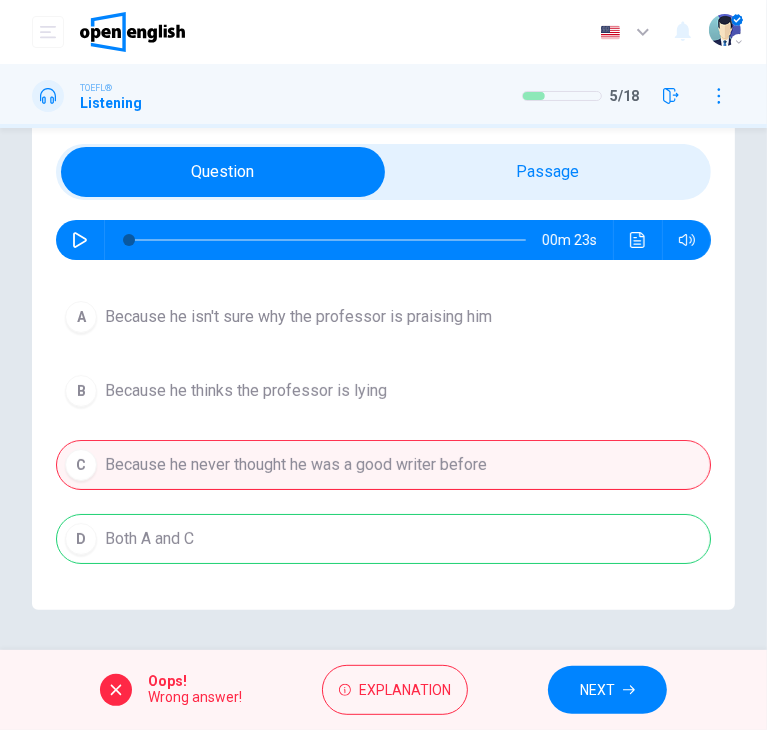 drag, startPoint x: 103, startPoint y: 310, endPoint x: 289, endPoint y: 333, distance: 187.41664 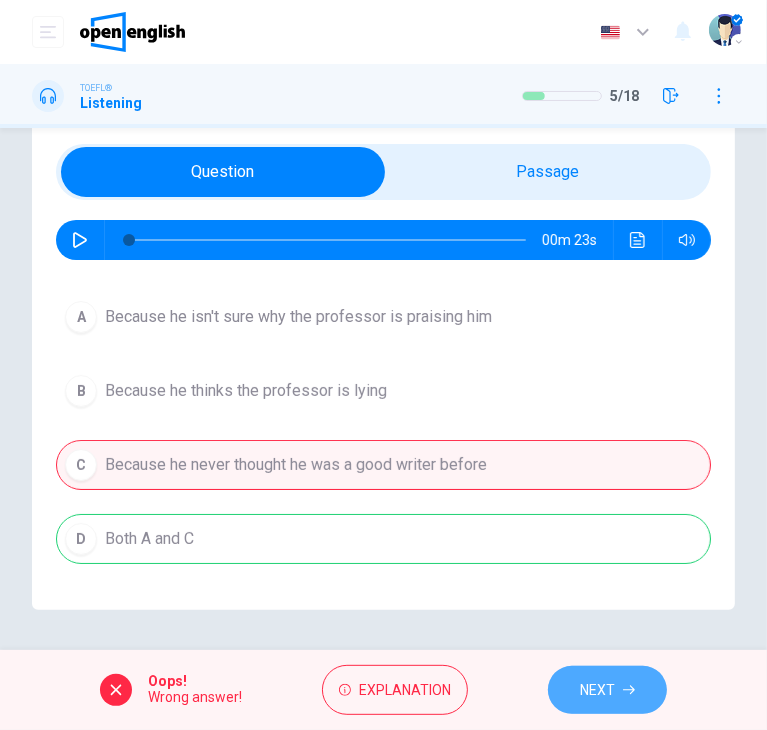 click on "NEXT" at bounding box center (607, 690) 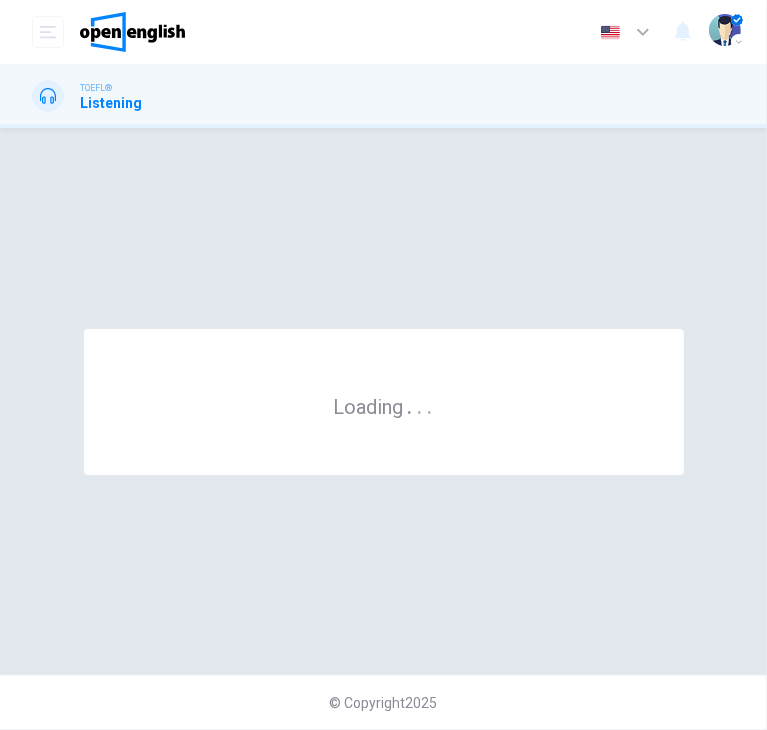 scroll, scrollTop: 0, scrollLeft: 0, axis: both 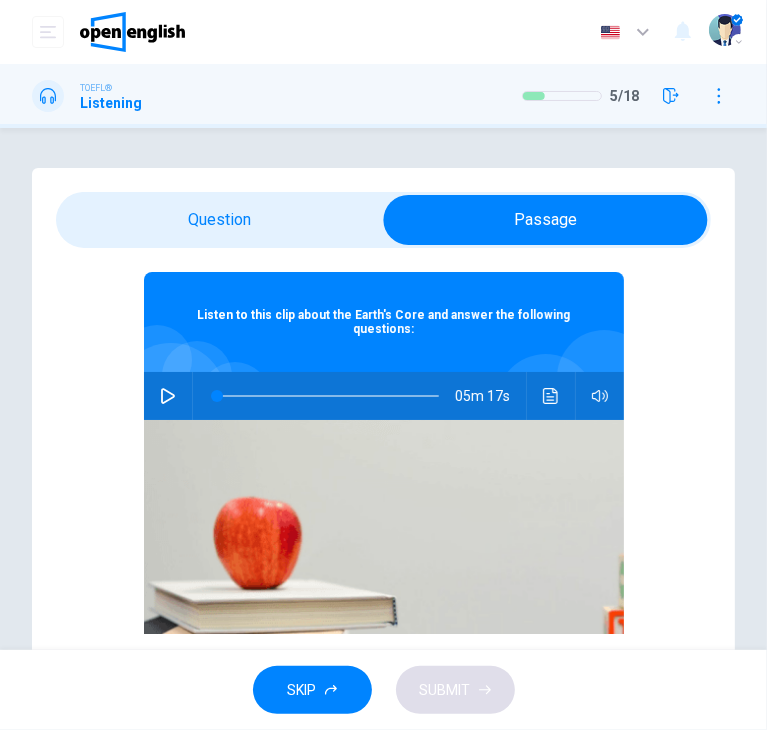 click 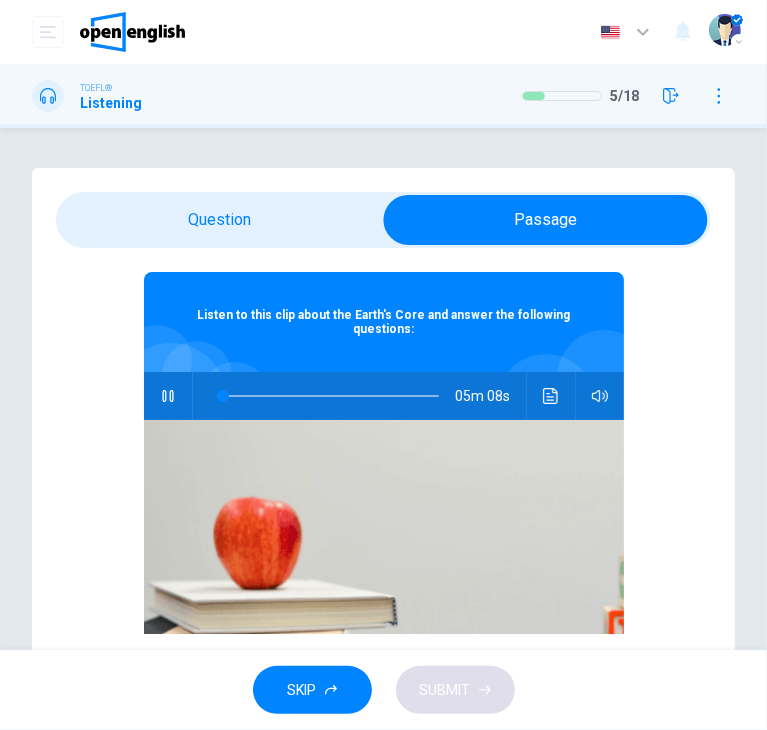 type on "*" 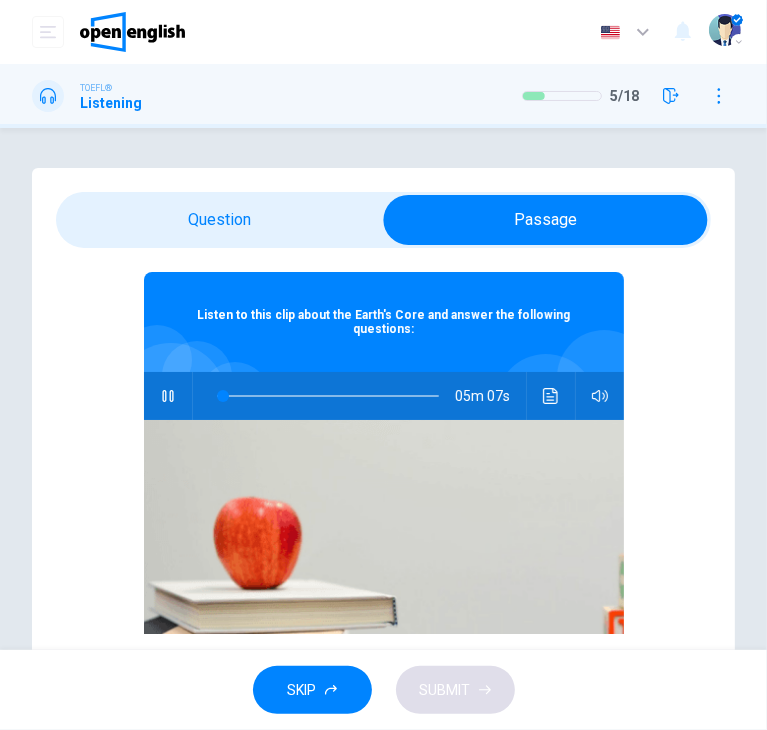 type 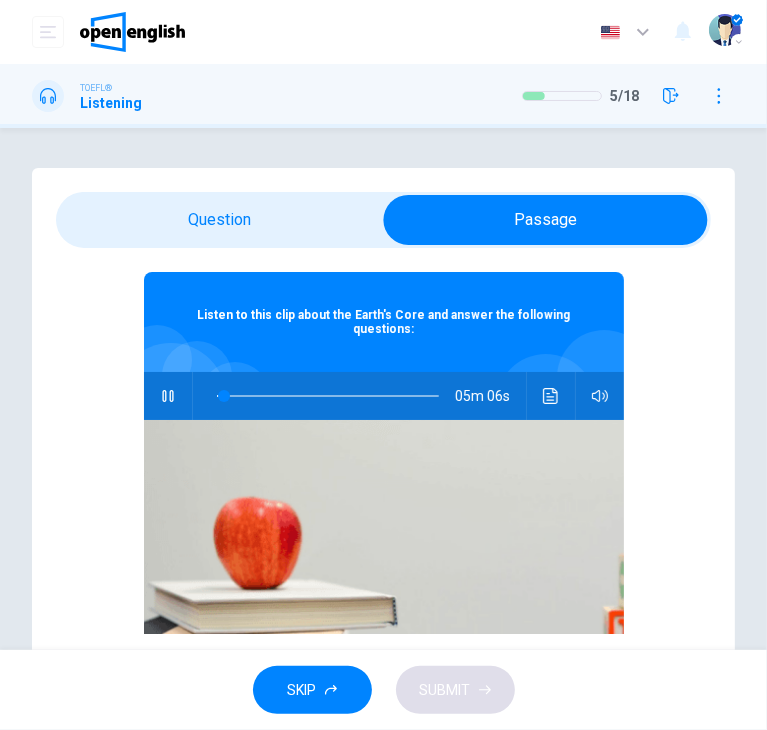 click at bounding box center (168, 396) 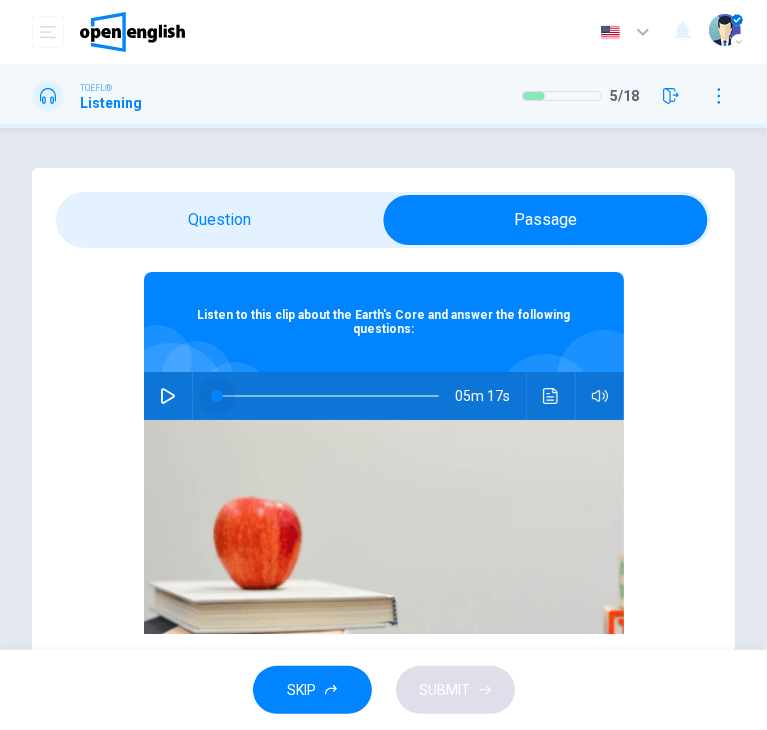 drag, startPoint x: 206, startPoint y: 398, endPoint x: 189, endPoint y: 393, distance: 17.720045 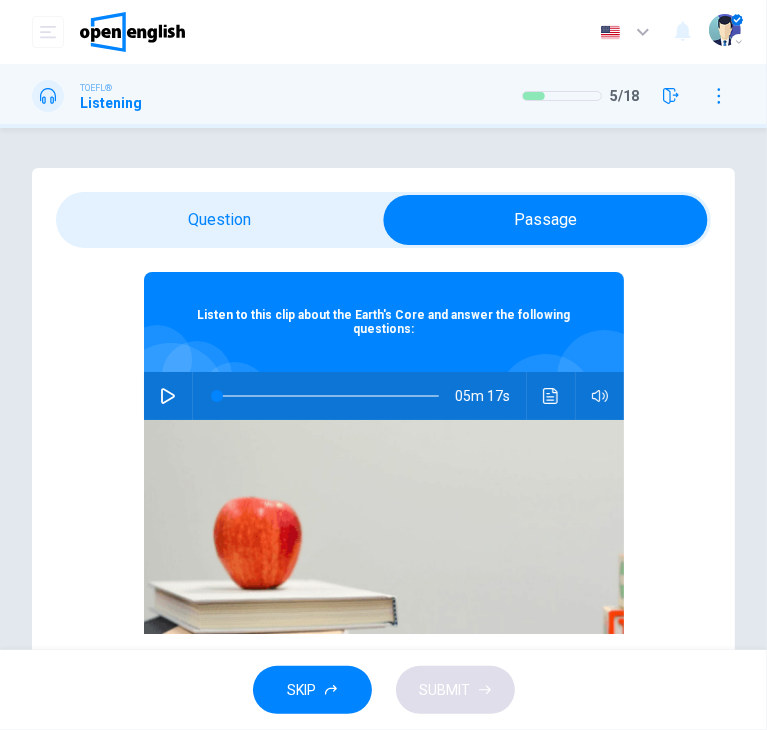 click at bounding box center (168, 396) 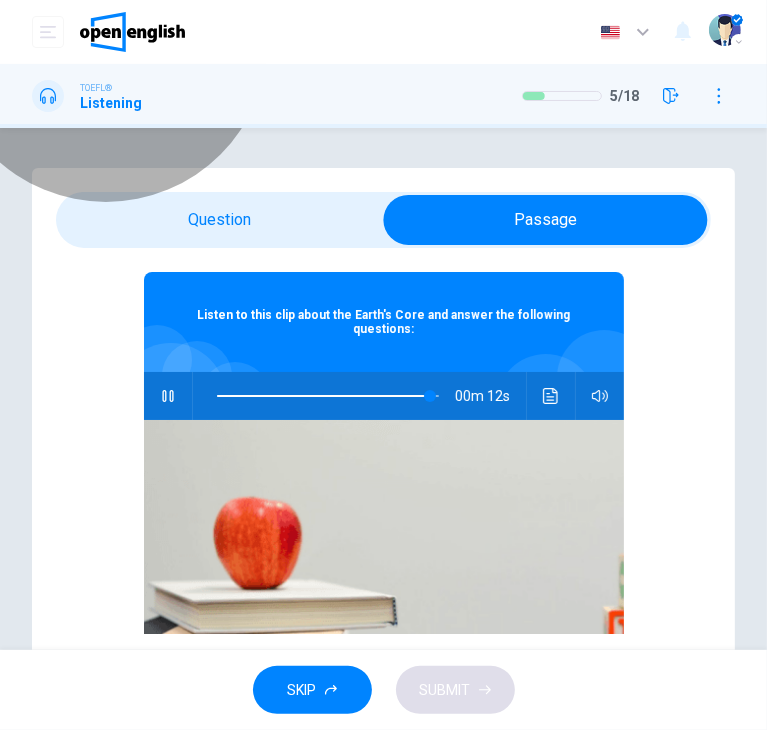 click on "I'm still here" at bounding box center [296, 2551] 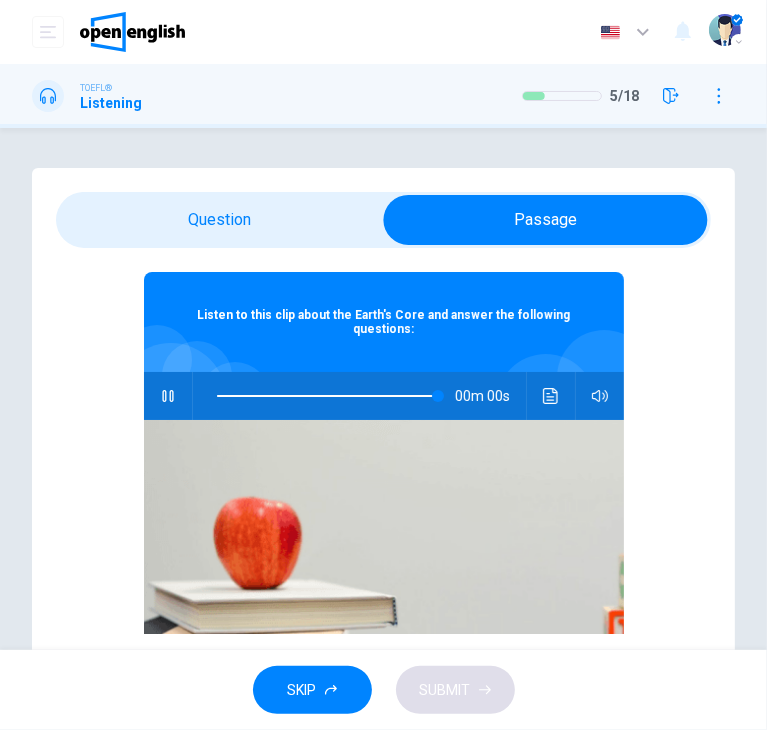 type on "*" 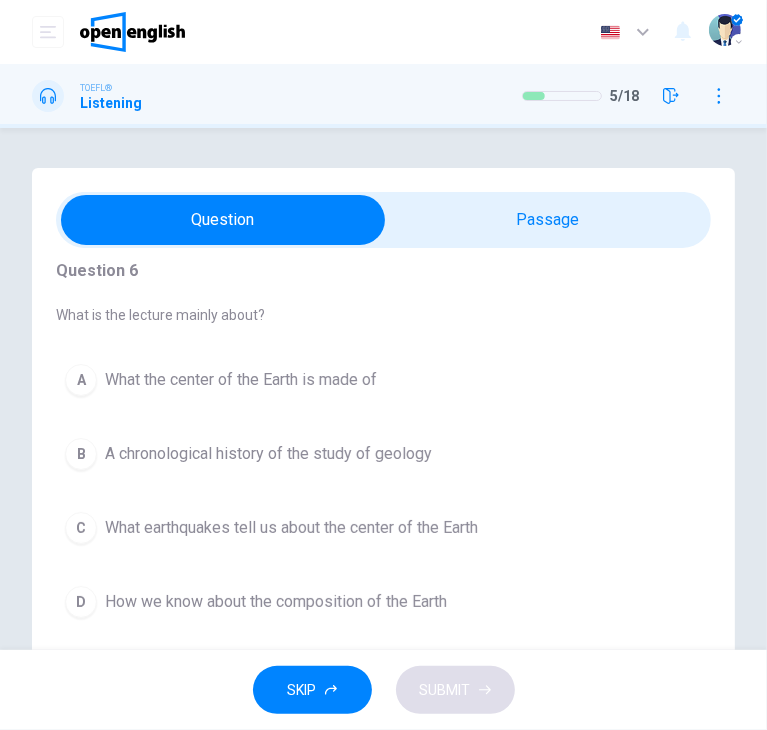 scroll, scrollTop: 0, scrollLeft: 0, axis: both 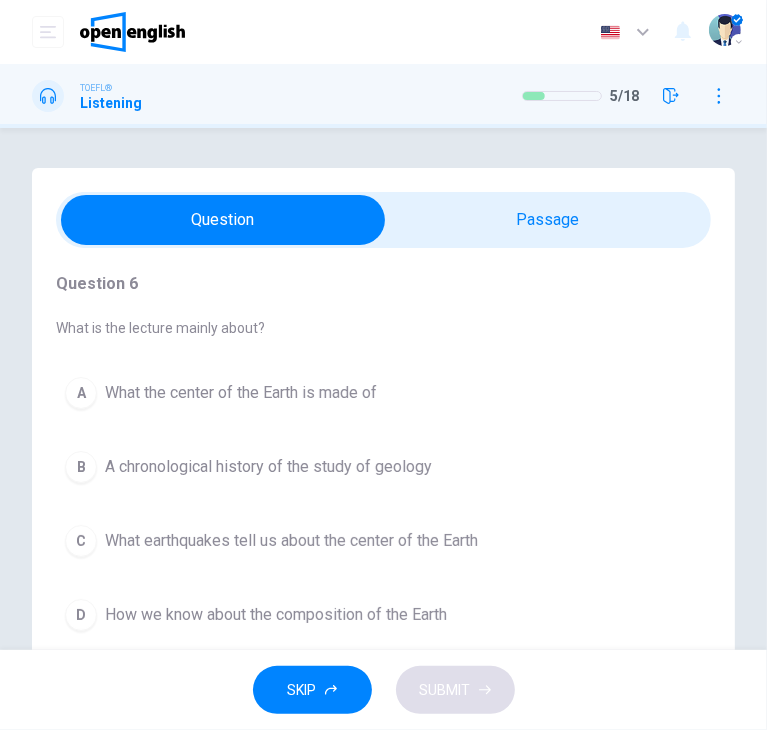 click on "What the center of the Earth is made of" at bounding box center [241, 393] 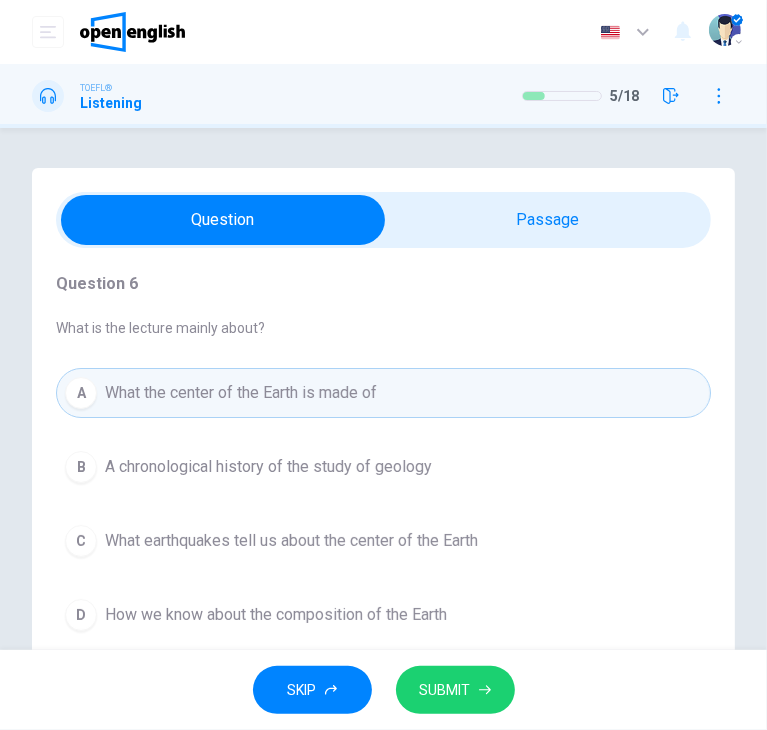 click on "SUBMIT" at bounding box center (445, 690) 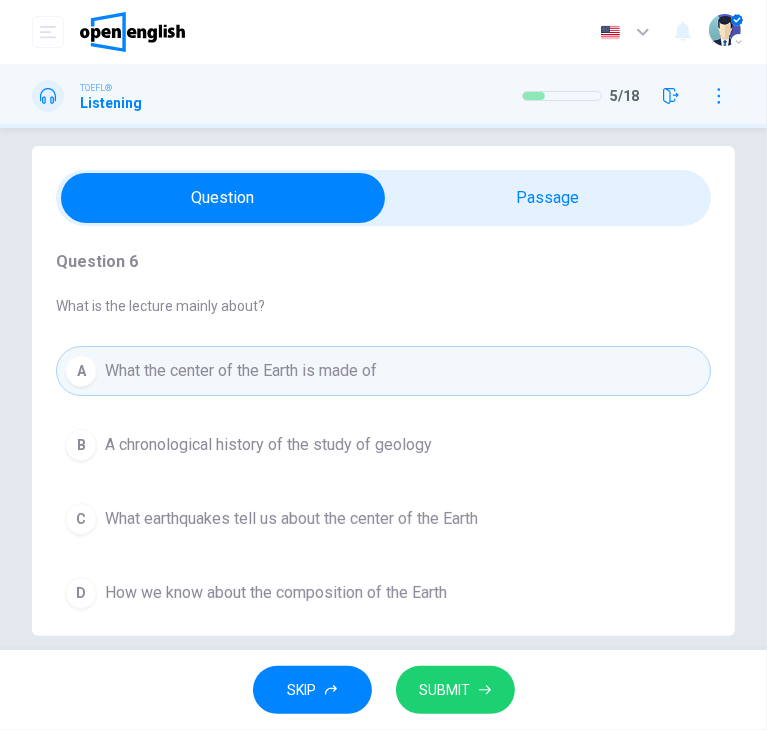 scroll, scrollTop: 48, scrollLeft: 0, axis: vertical 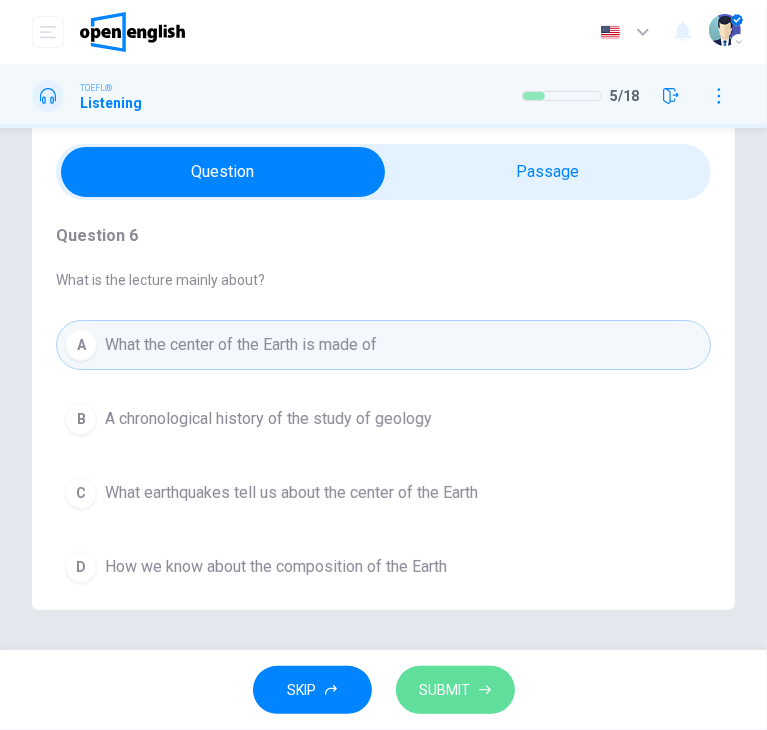 click on "SUBMIT" at bounding box center (455, 690) 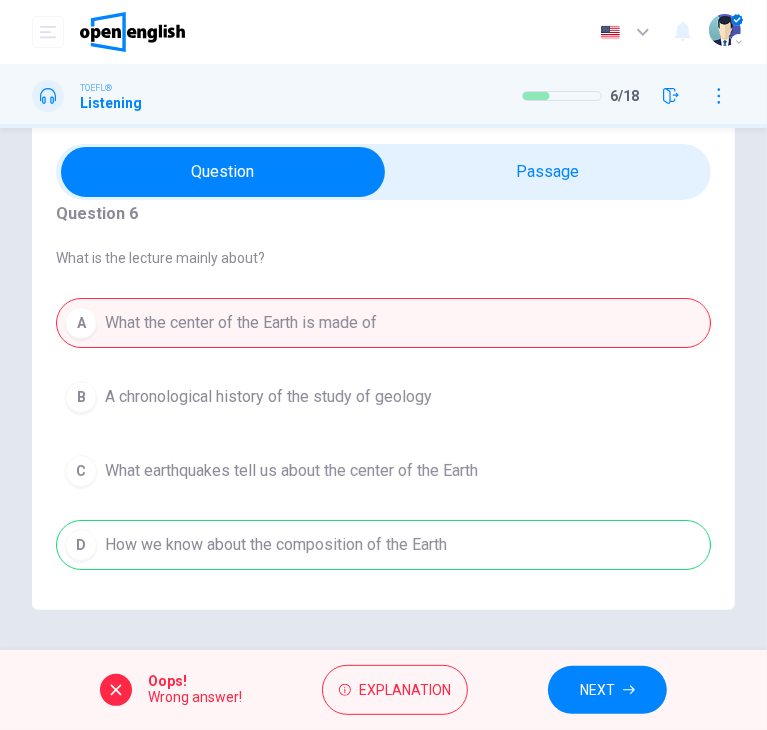 scroll, scrollTop: 28, scrollLeft: 0, axis: vertical 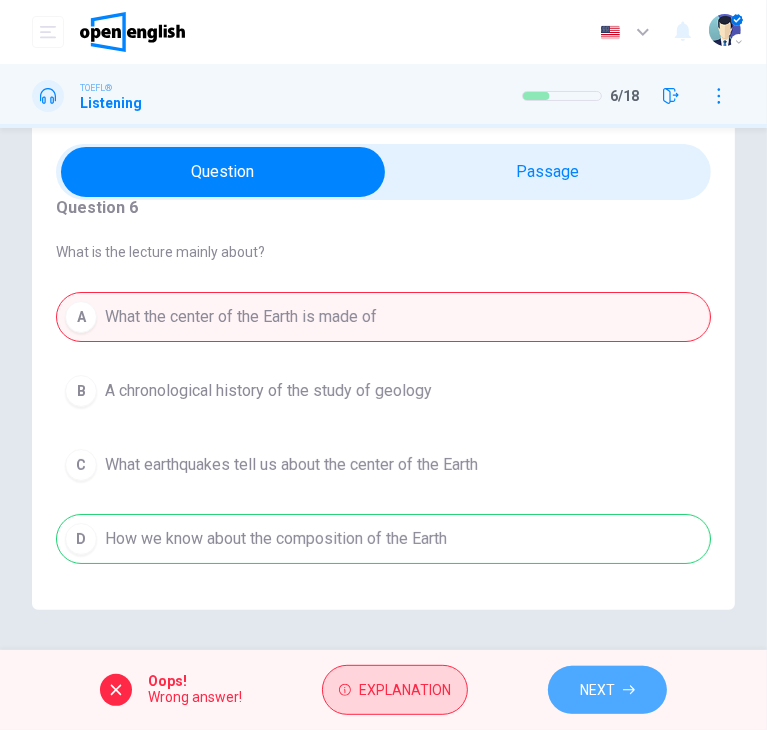 drag, startPoint x: 594, startPoint y: 701, endPoint x: 392, endPoint y: 687, distance: 202.48457 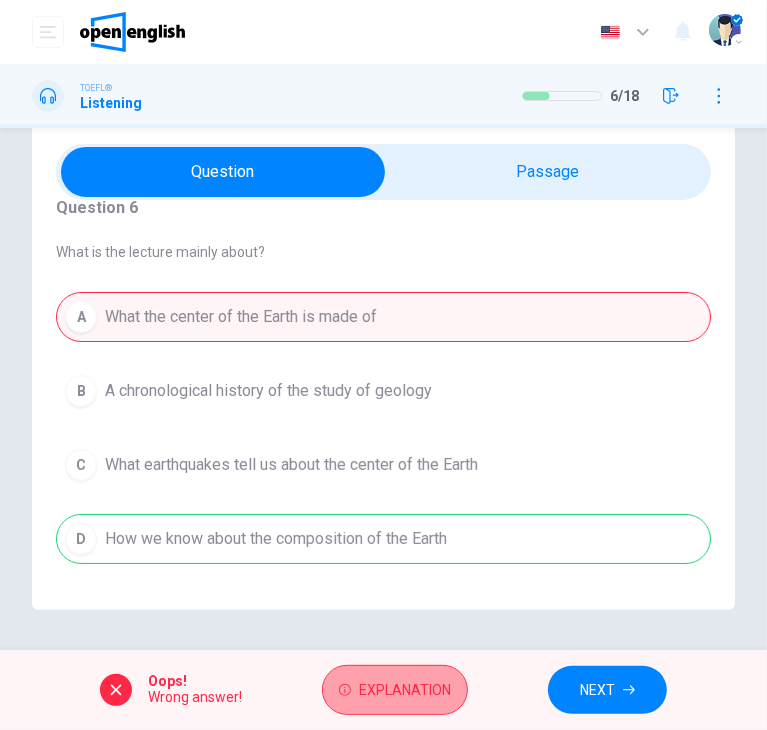 click on "Explanation" at bounding box center (405, 690) 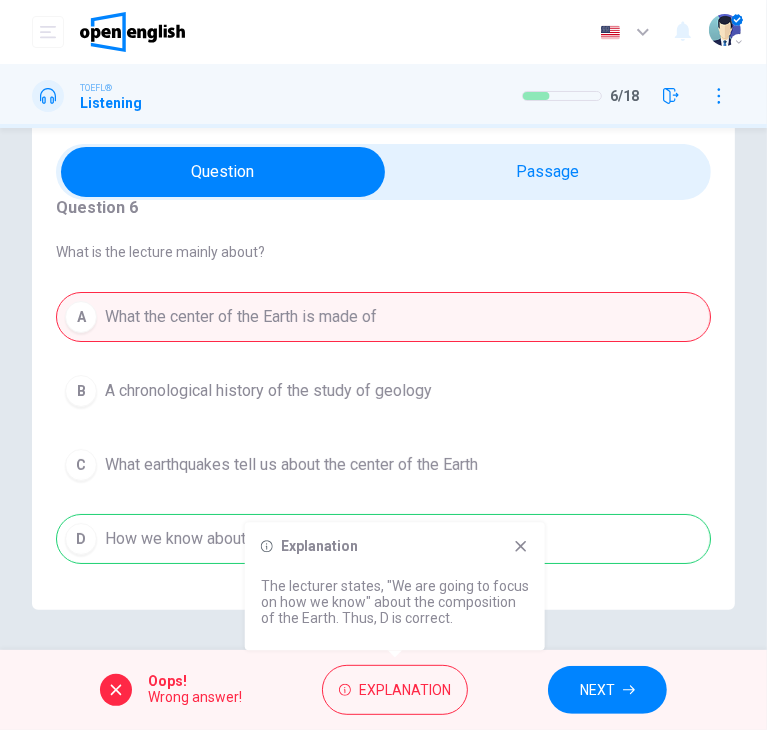 click on "NEXT" at bounding box center [597, 690] 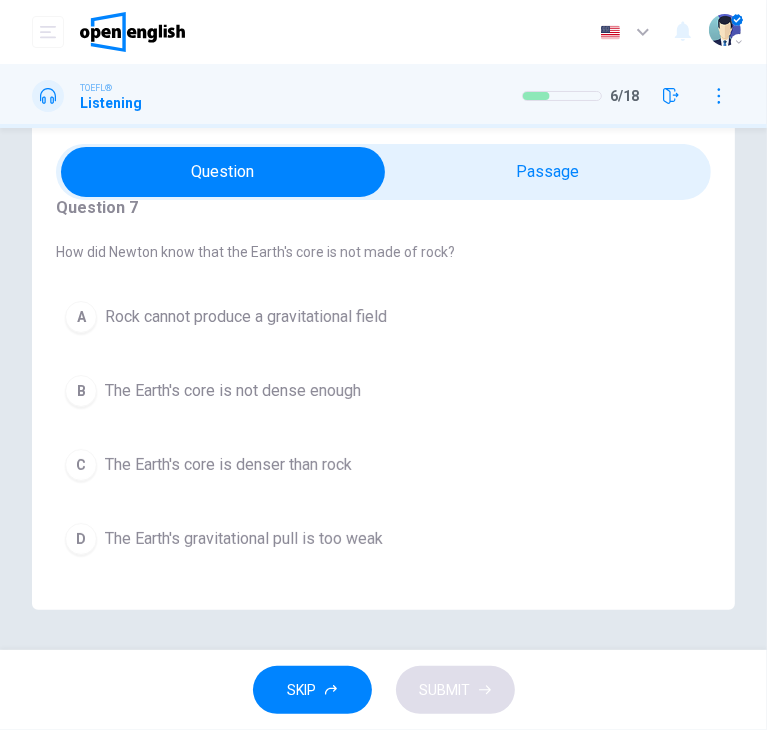 click on "Rock cannot produce a gravitational field" at bounding box center (246, 317) 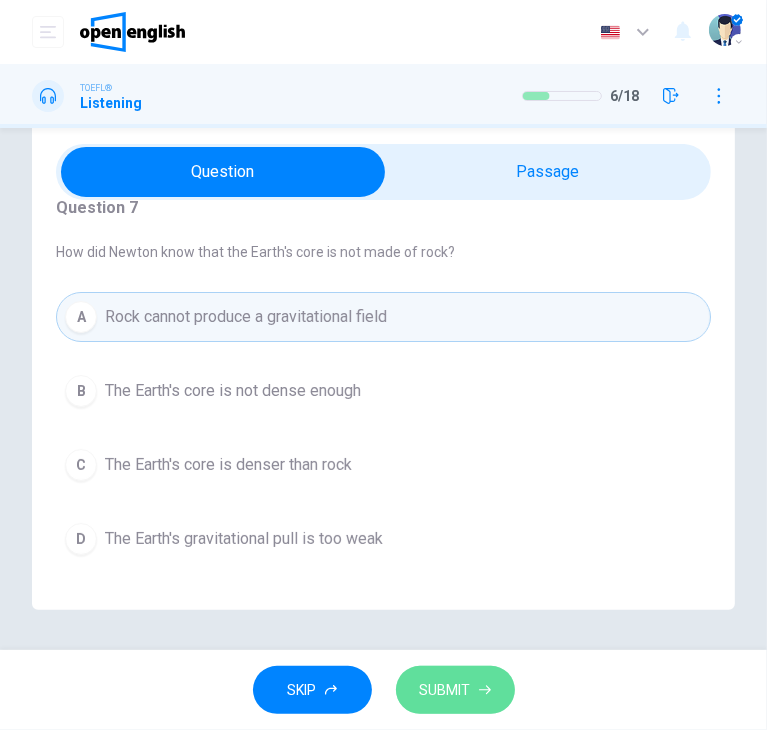 click on "SUBMIT" at bounding box center (455, 690) 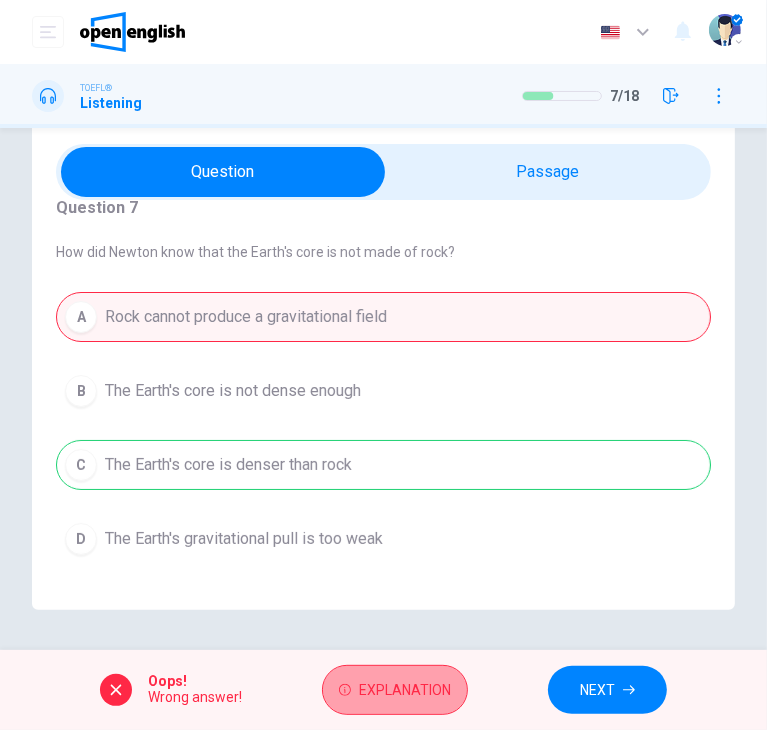click on "Explanation" at bounding box center (405, 690) 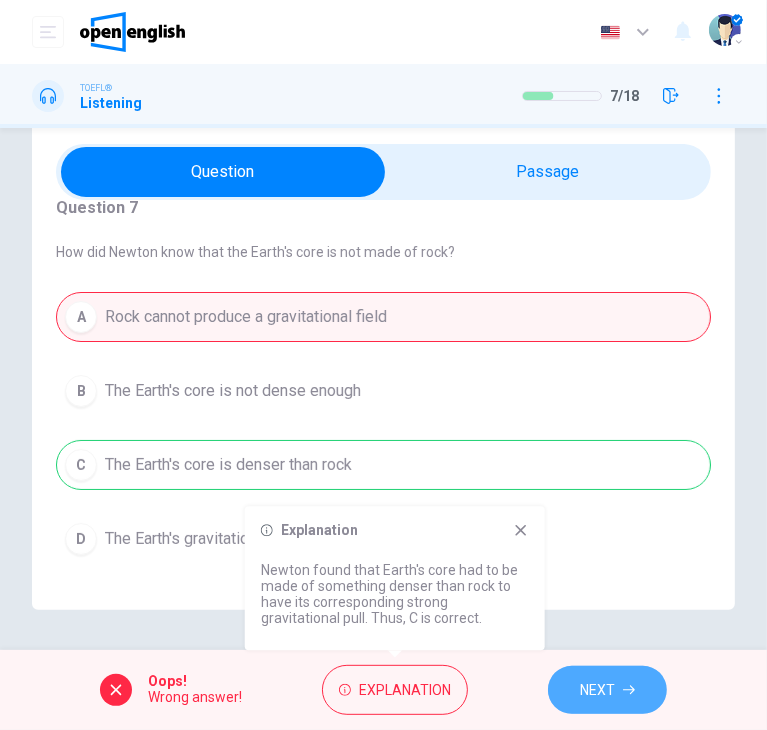 click on "NEXT" at bounding box center [607, 690] 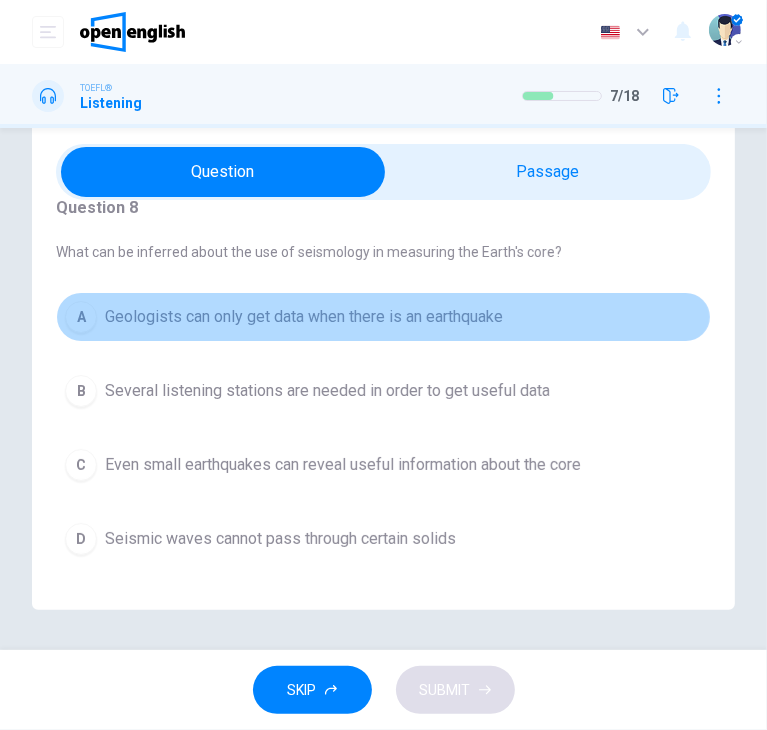 click on "A Geologists can only get data when there is an earthquake" at bounding box center (383, 317) 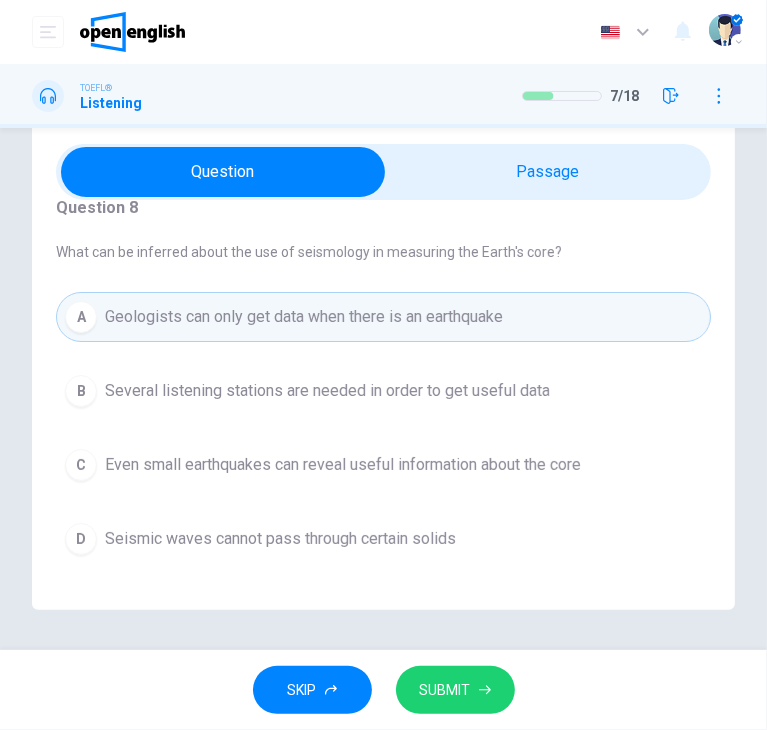click on "B Several listening stations are needed in order to get useful data" at bounding box center [383, 391] 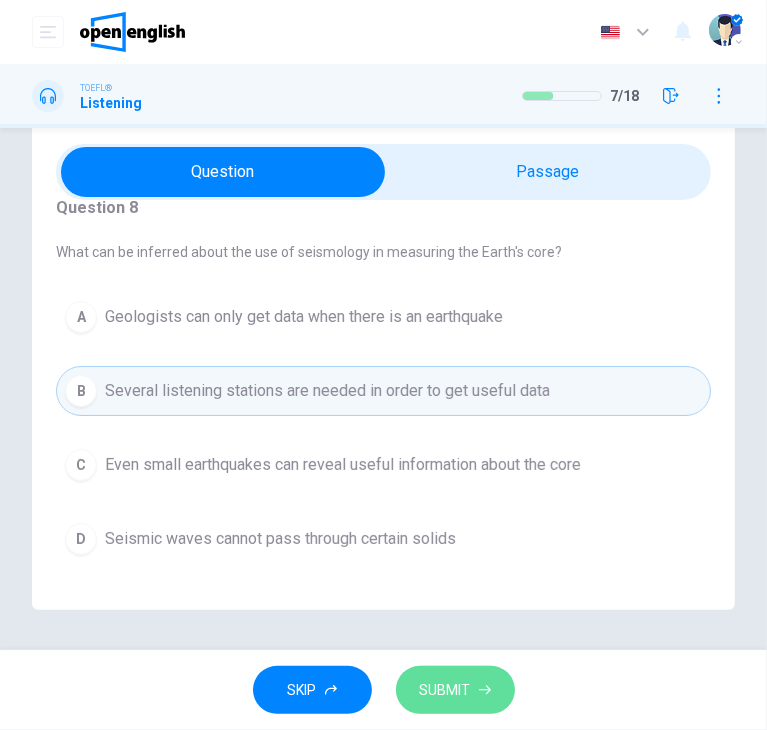 click on "SUBMIT" at bounding box center [455, 690] 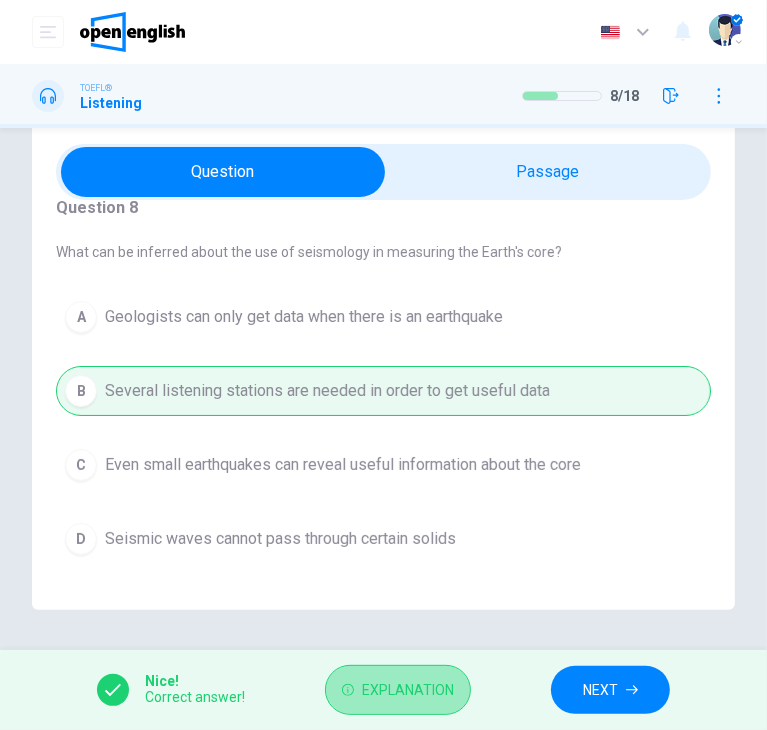 click on "Explanation" at bounding box center [408, 690] 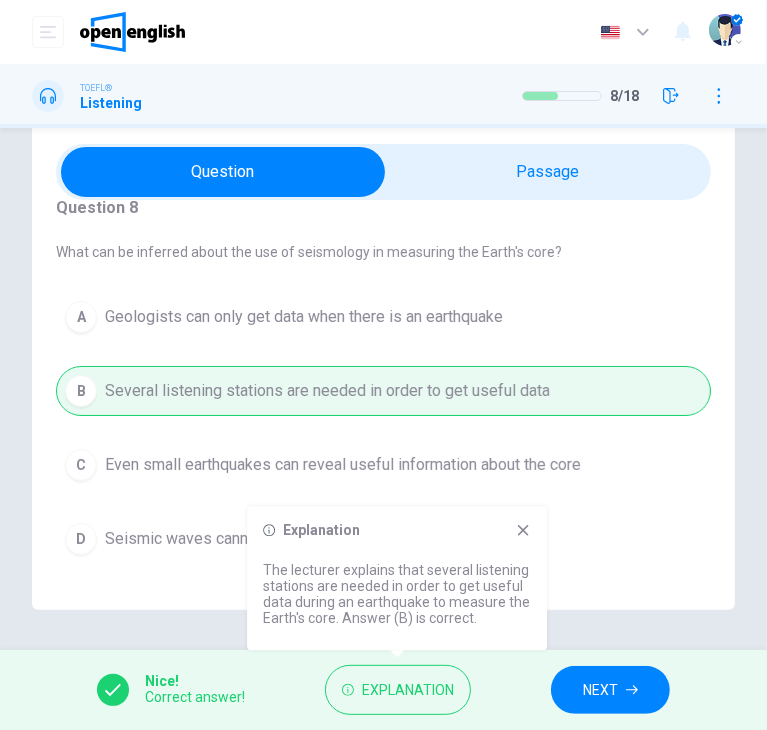 click on "NEXT" at bounding box center (600, 690) 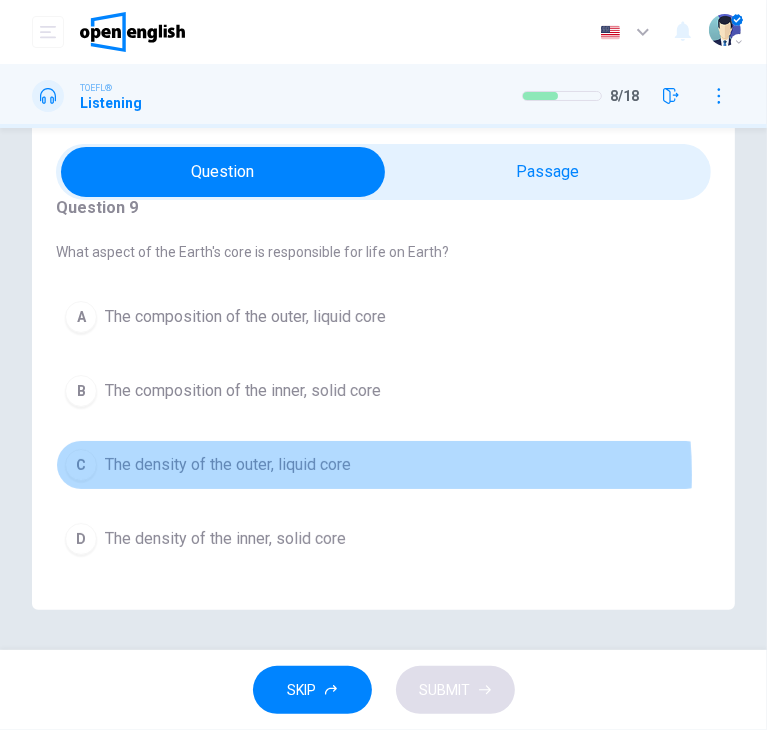 click on "The density of the outer, liquid core" at bounding box center (228, 465) 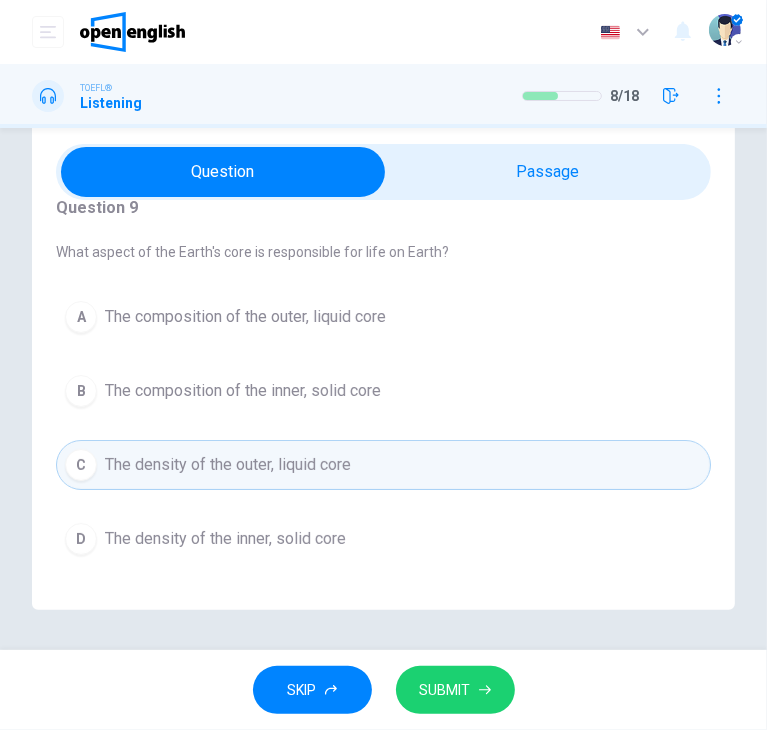 click on "SUBMIT" at bounding box center (445, 690) 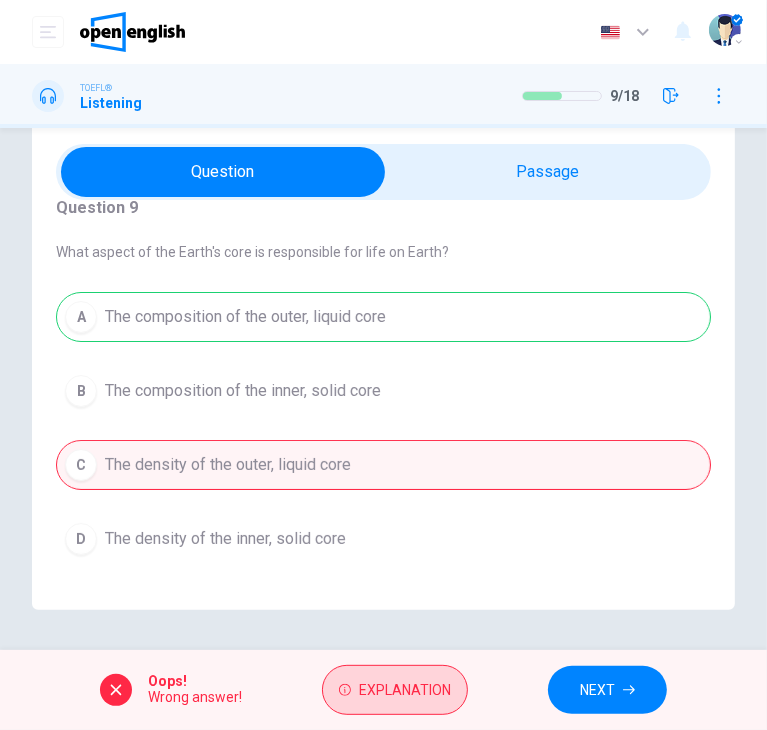 click on "Explanation" at bounding box center [405, 690] 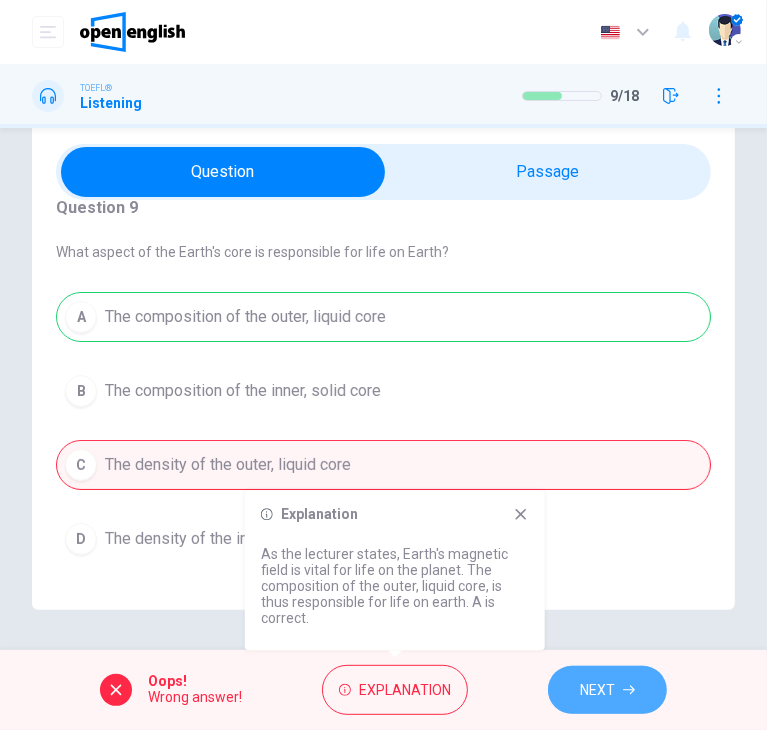 click on "NEXT" at bounding box center (607, 690) 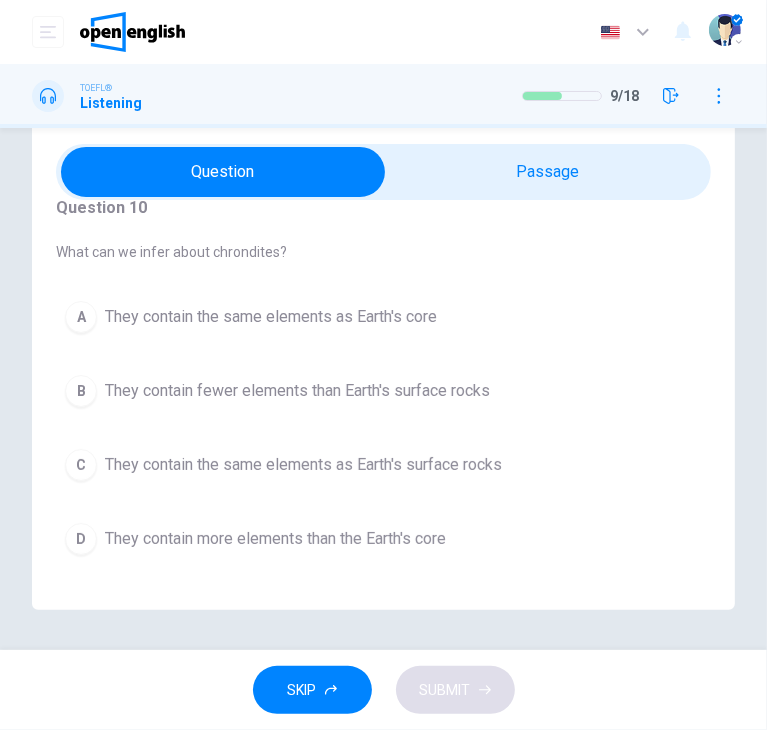 click on "They contain more elements than the Earth's core" at bounding box center [275, 539] 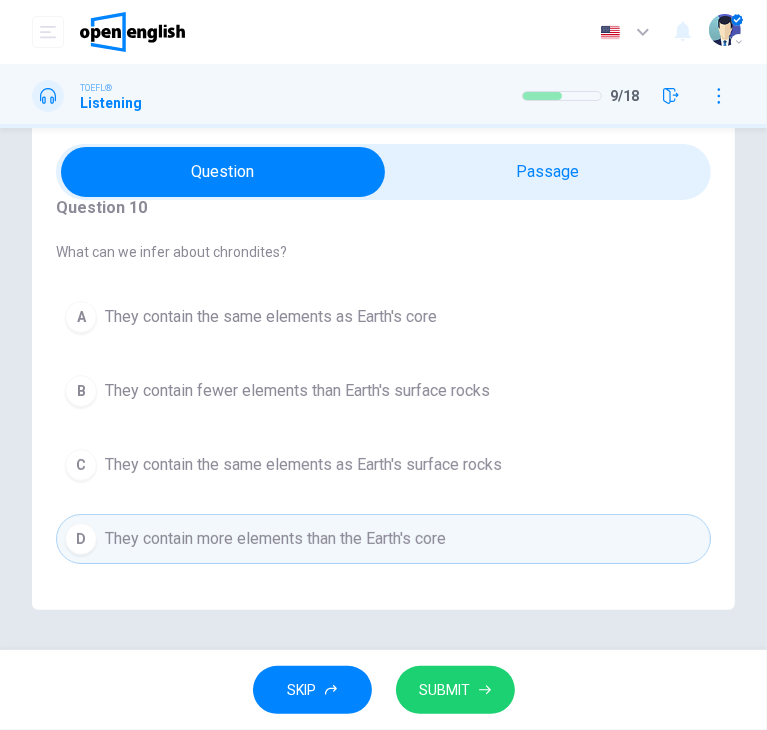 click on "SUBMIT" at bounding box center [455, 690] 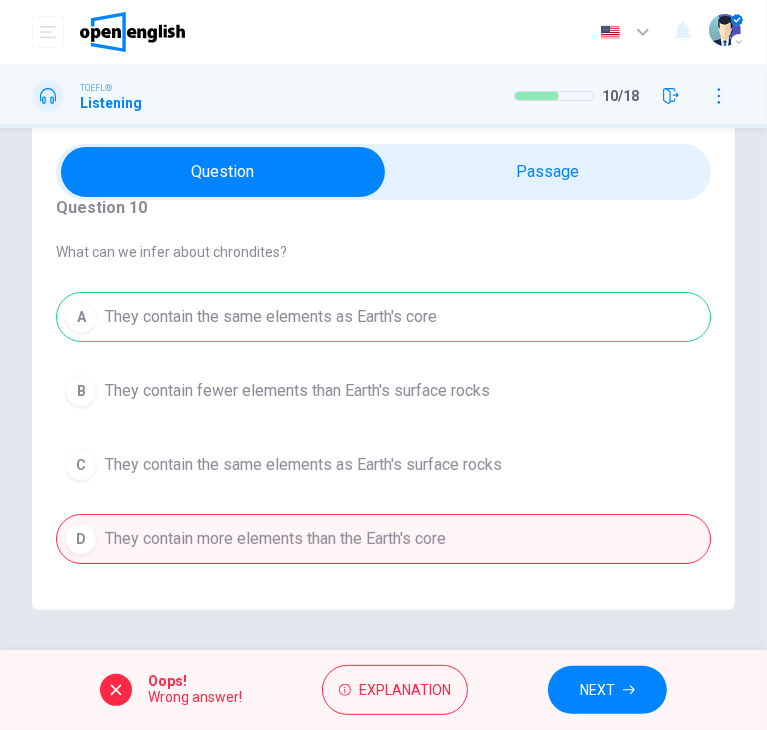 click on "NEXT" at bounding box center [607, 690] 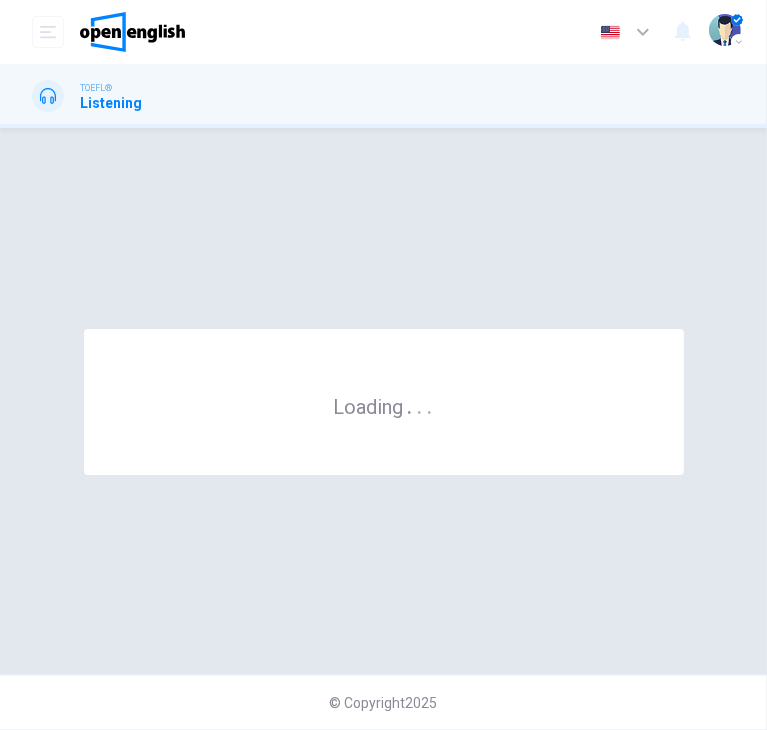 scroll, scrollTop: 0, scrollLeft: 0, axis: both 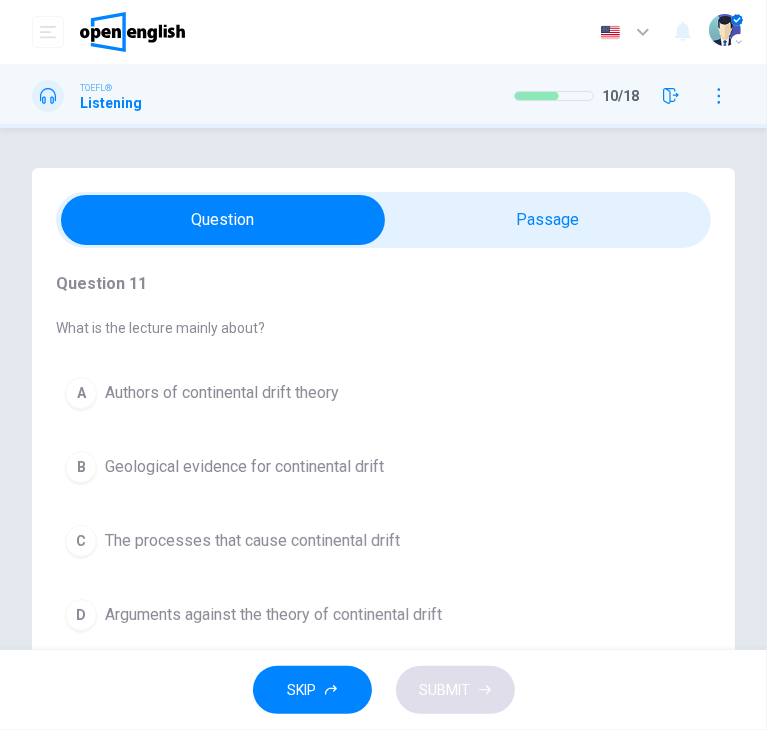 click at bounding box center (383, 220) 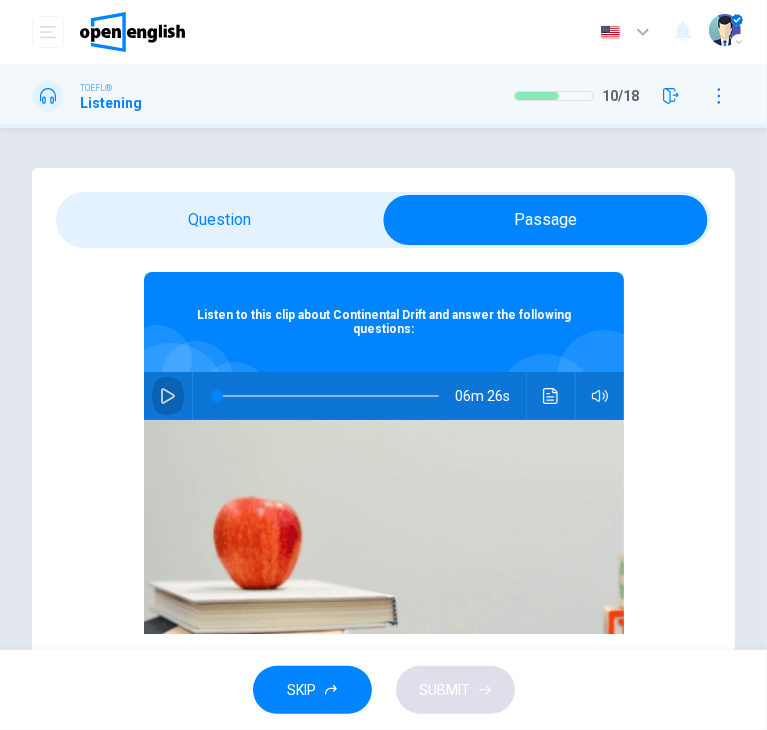 click 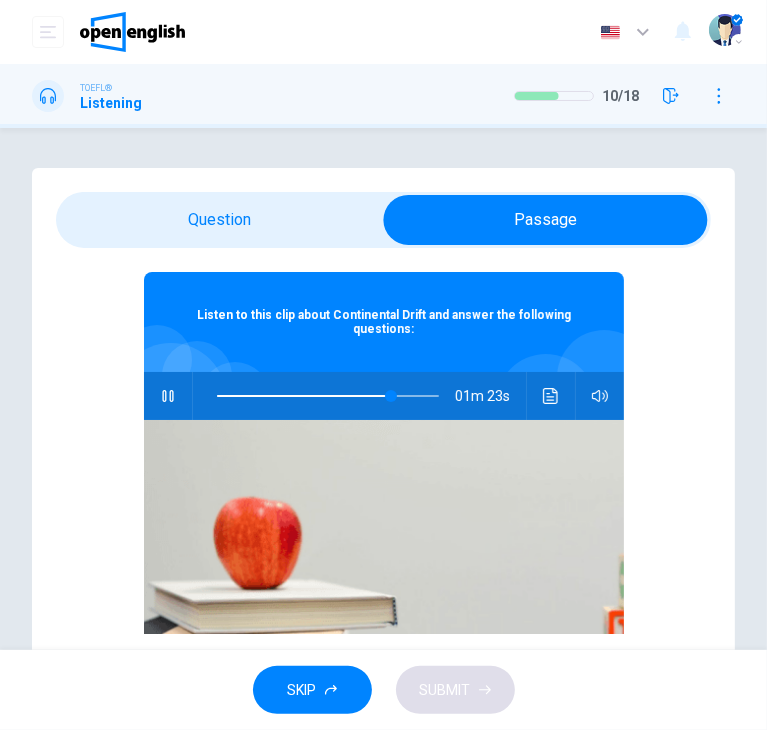 click on "Are you still here? Your session will be closed in   [NUMBER]   seconds. I'm still here" at bounding box center [383, 2030] 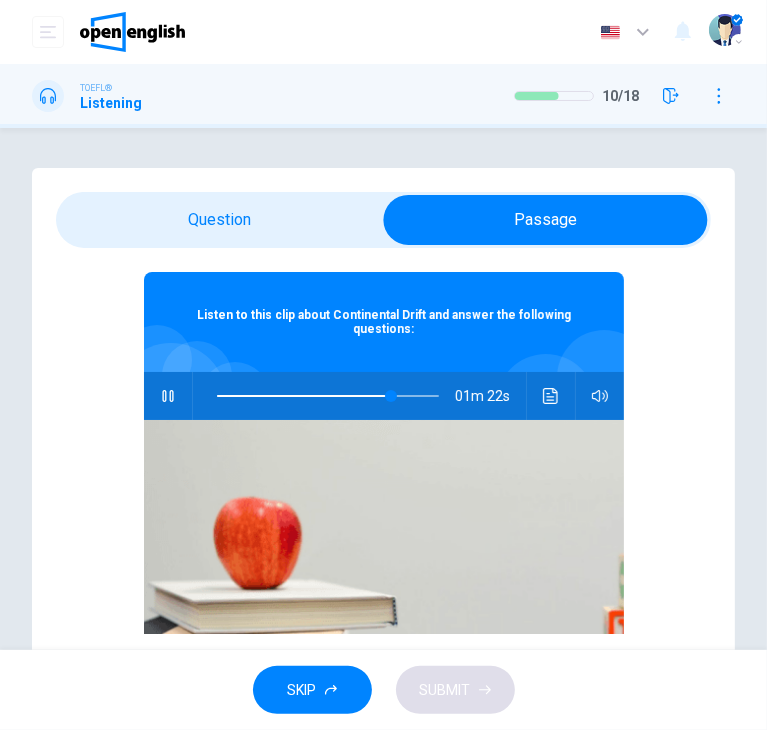 click on "I'm still here" at bounding box center (296, 2551) 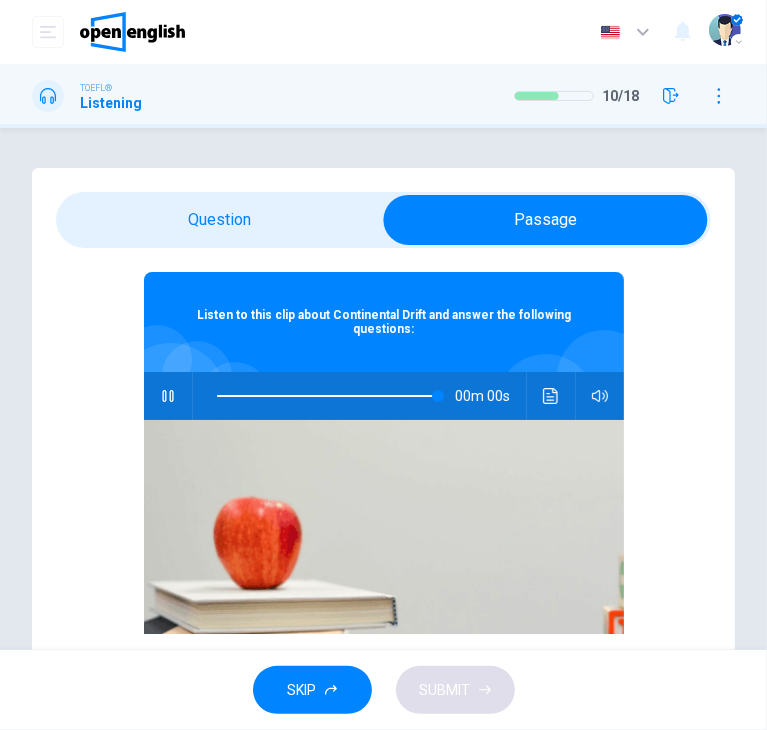 type on "*" 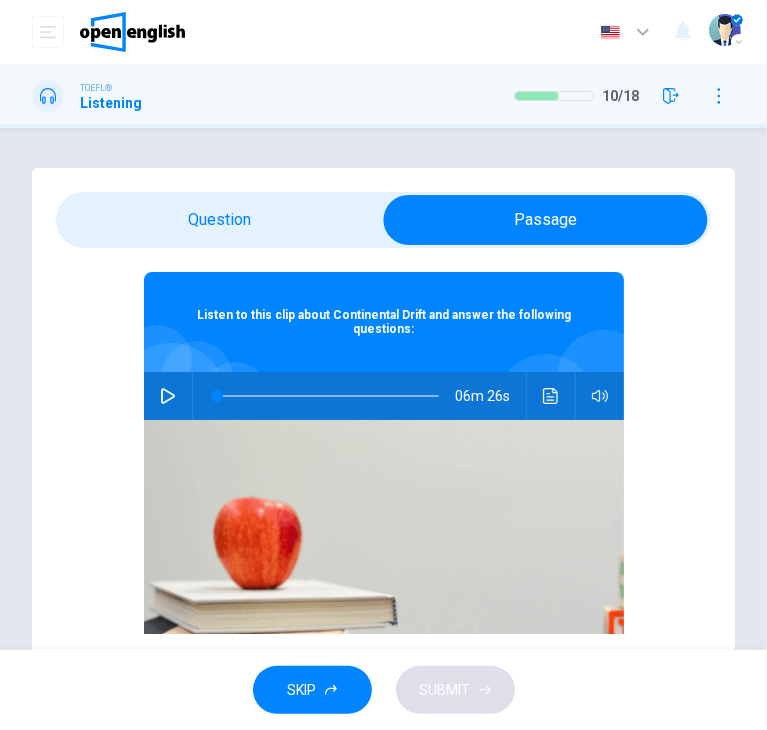 click on "Listen to this clip about Continental Drift and answer the following questions: 06m 26s" at bounding box center (383, 466) 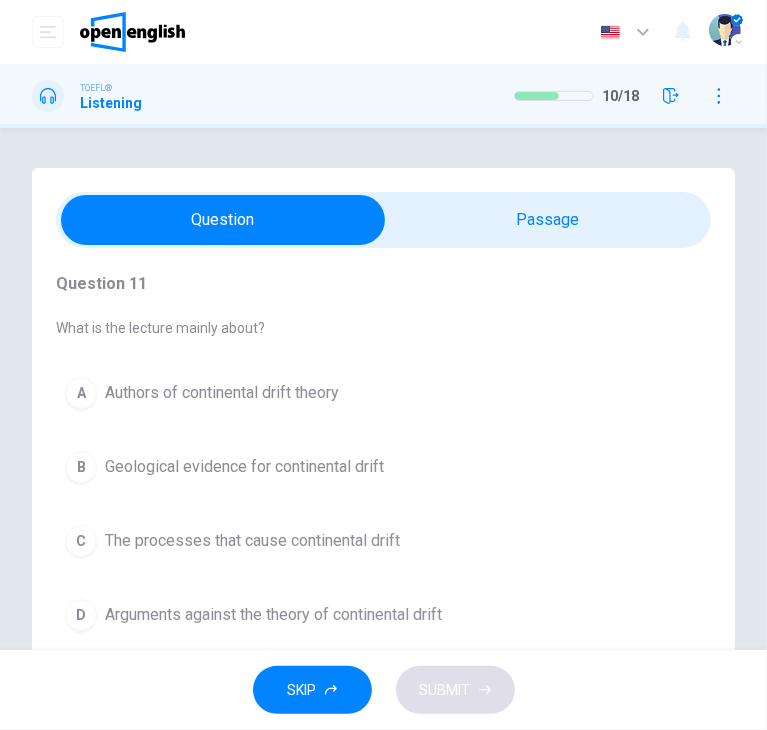 scroll, scrollTop: 28, scrollLeft: 0, axis: vertical 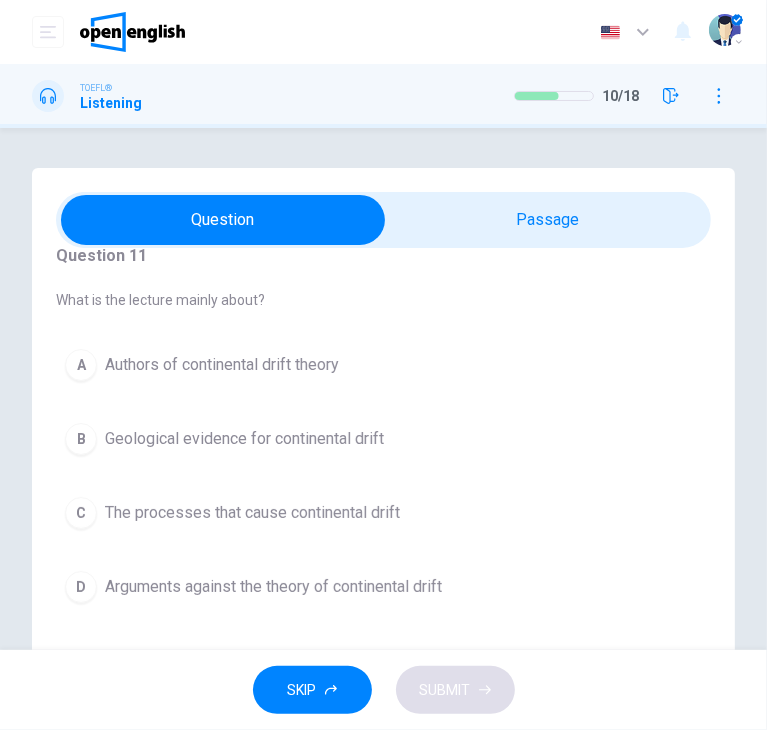 click on "Arguments against the theory of continental drift" at bounding box center (273, 587) 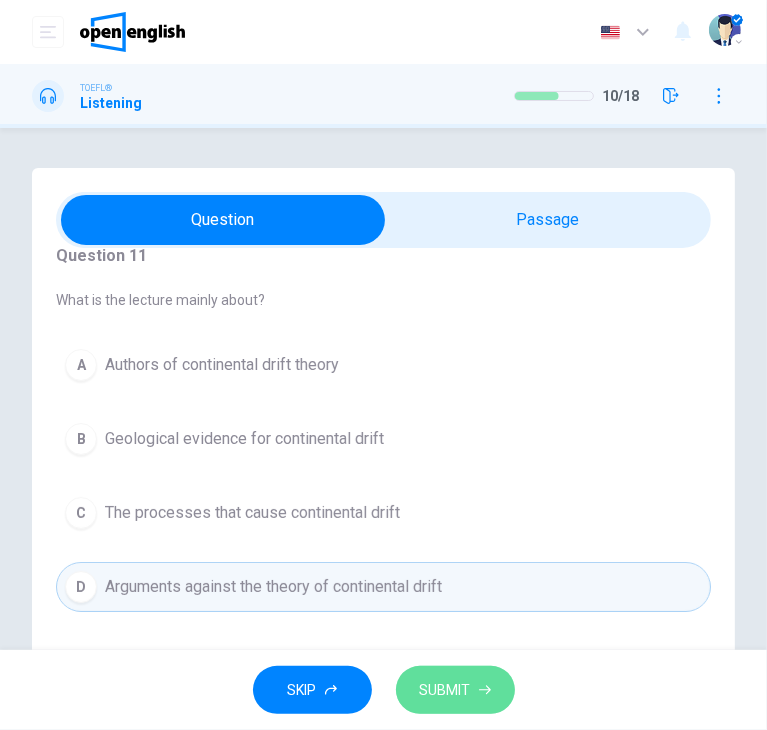 click on "SUBMIT" at bounding box center [455, 690] 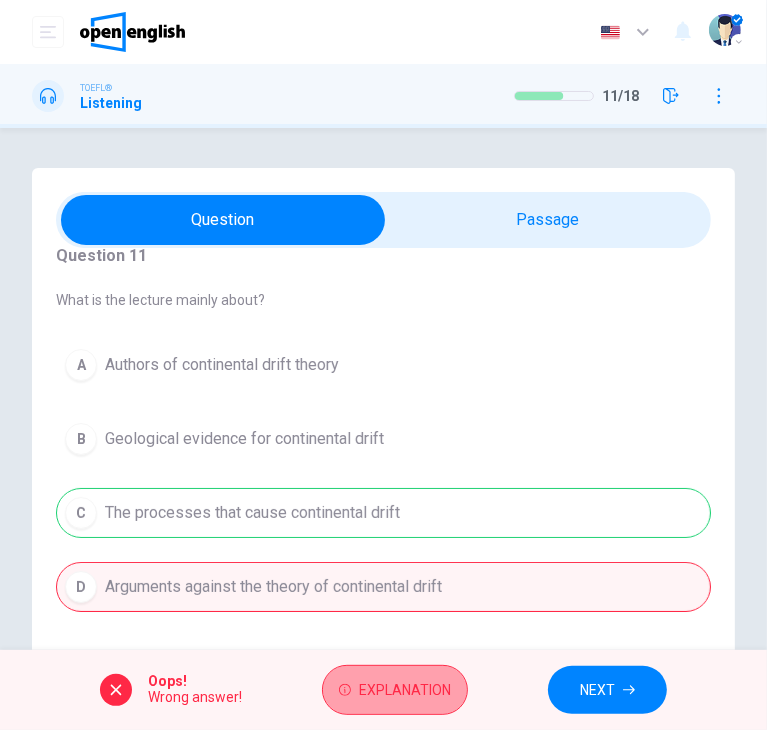click on "Explanation" at bounding box center [405, 690] 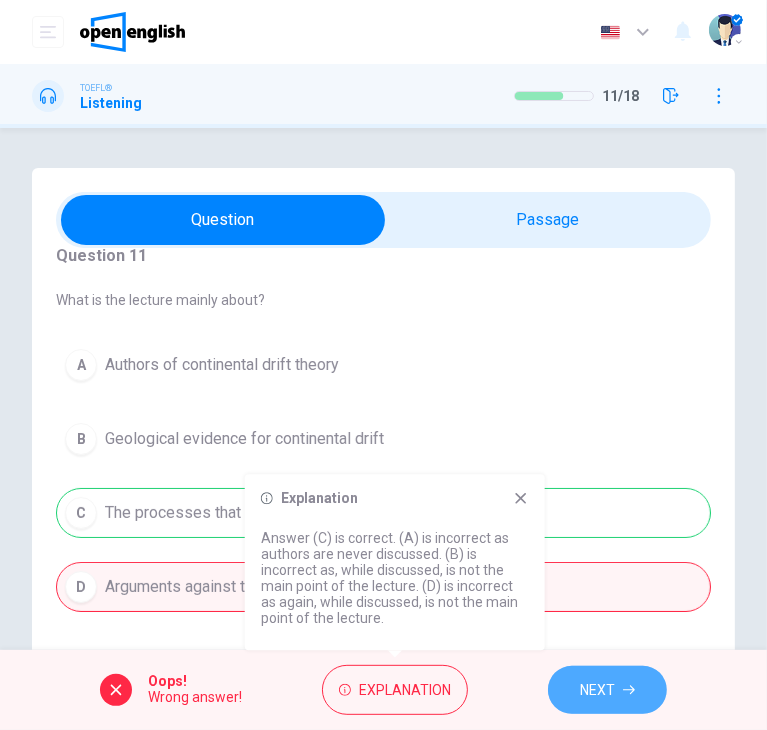 click on "NEXT" at bounding box center (597, 690) 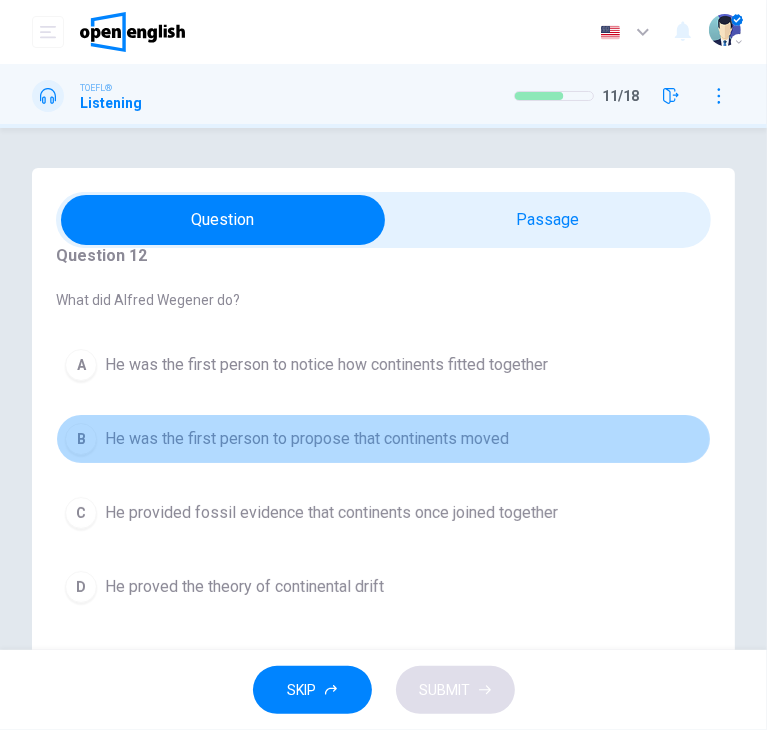 click on "B He was the first person to propose that continents moved" at bounding box center [383, 439] 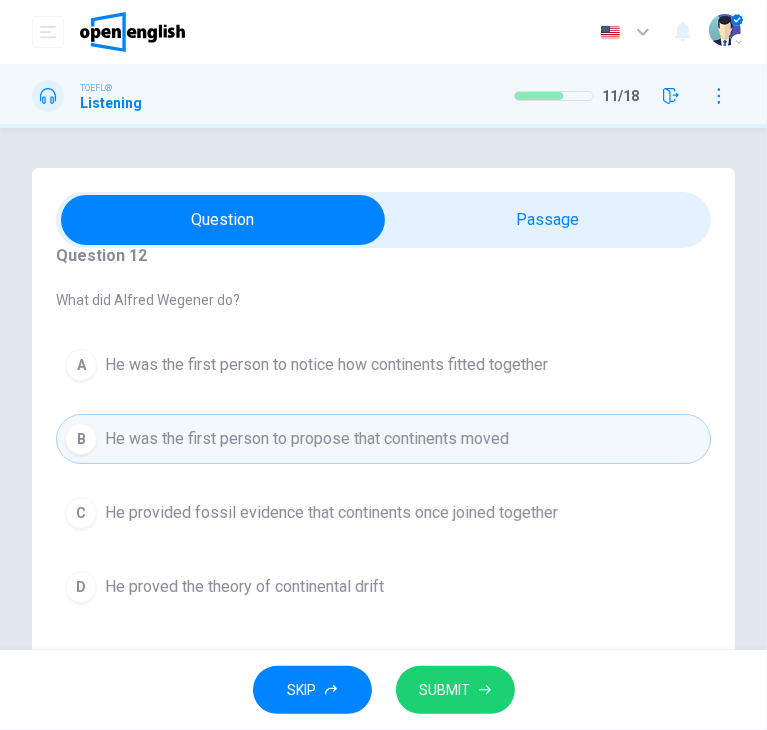 click on "A He was the first person to notice how continents fitted together" at bounding box center (383, 365) 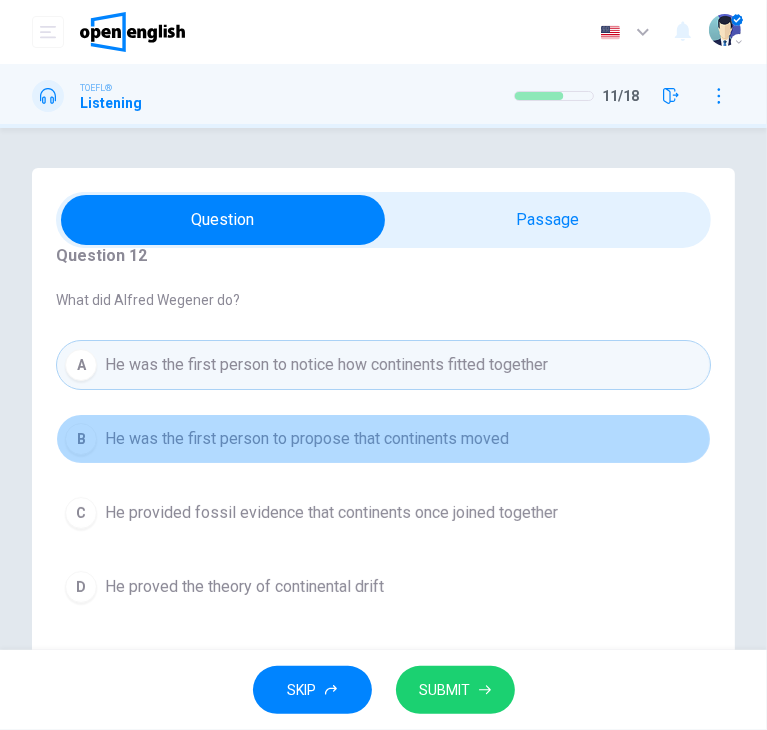 click on "He was the first person to propose that continents moved" at bounding box center (307, 439) 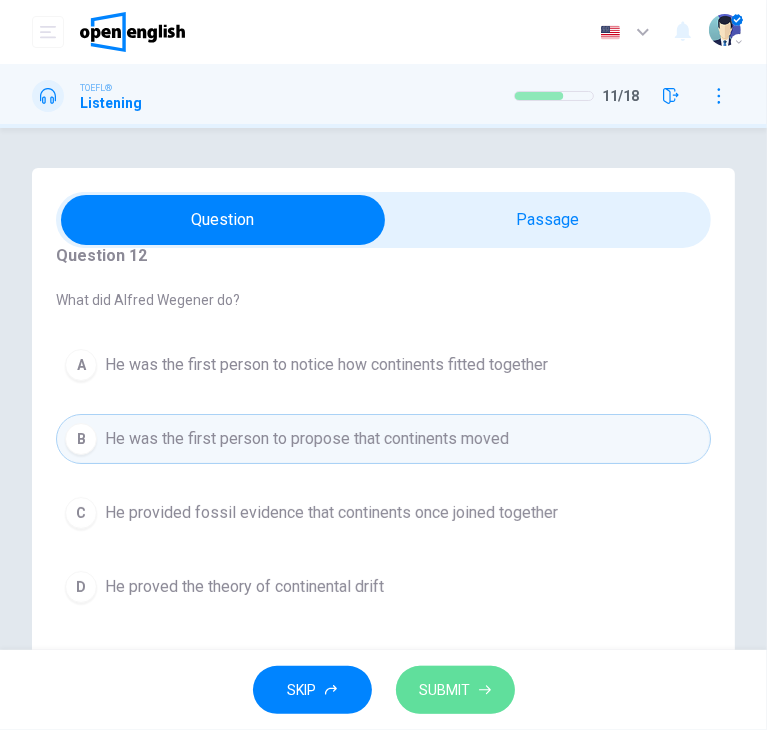click on "SUBMIT" at bounding box center (455, 690) 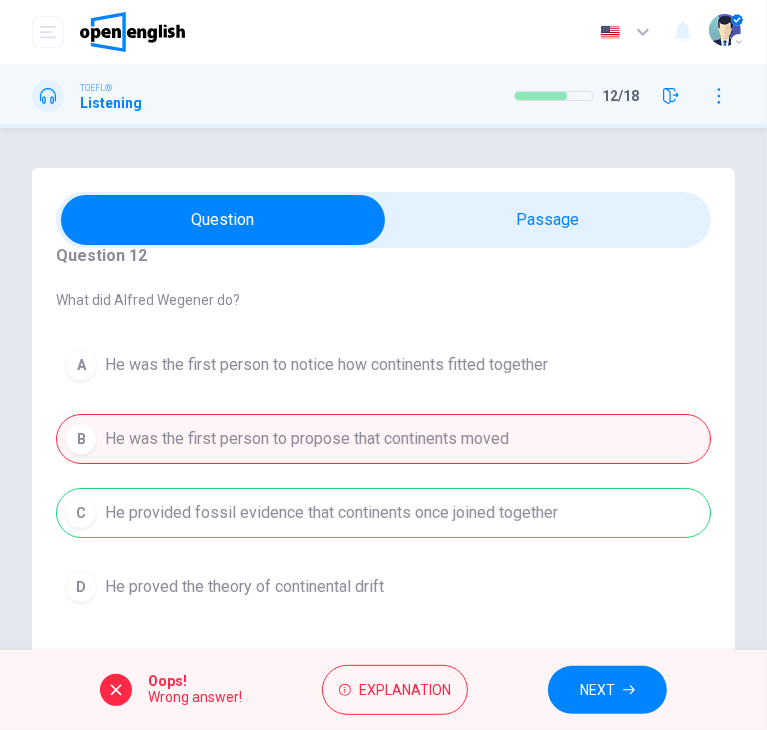 click on "NEXT" at bounding box center [607, 690] 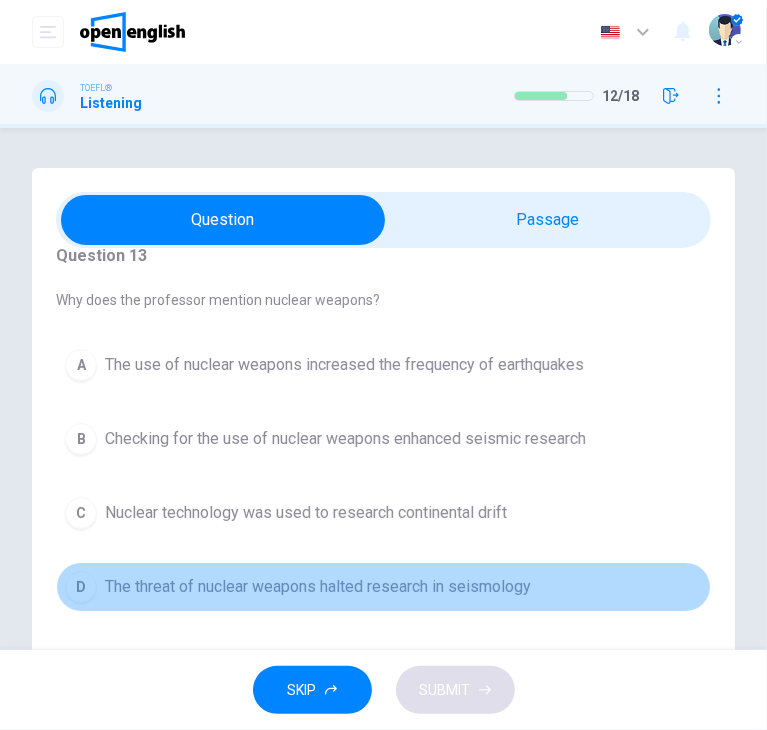 click on "The threat of nuclear weapons halted research in seismology" at bounding box center (318, 587) 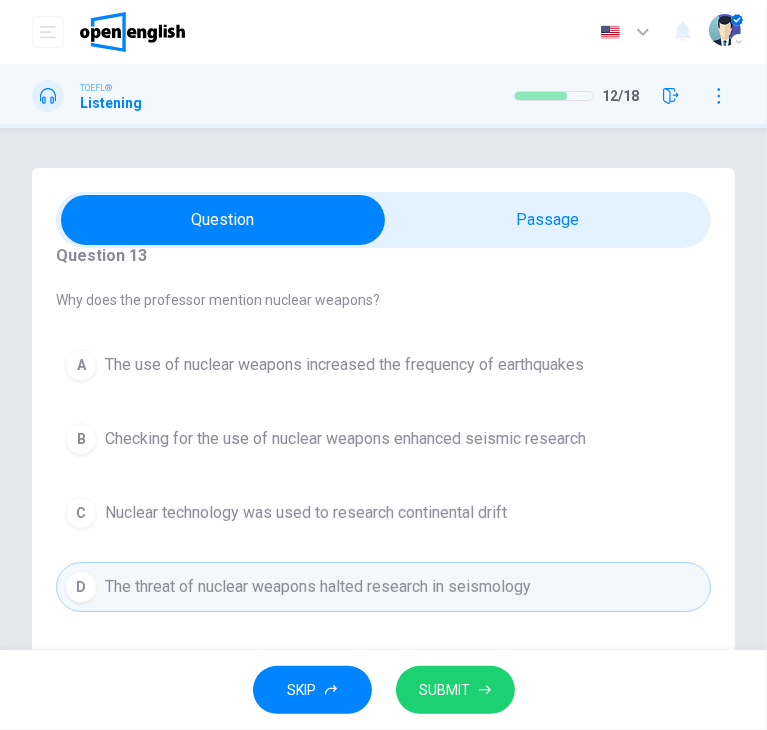 click on "SUBMIT" at bounding box center (445, 690) 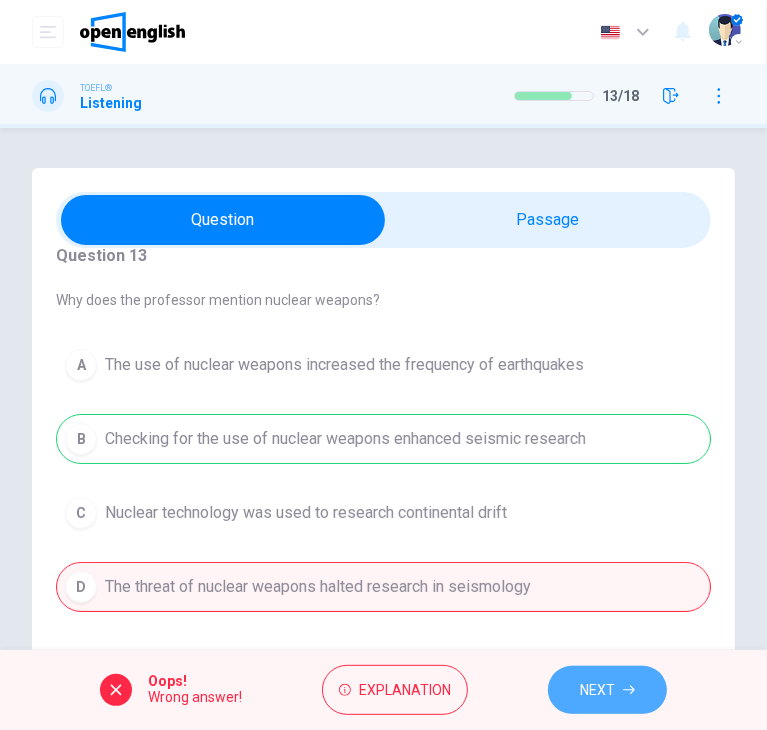 click 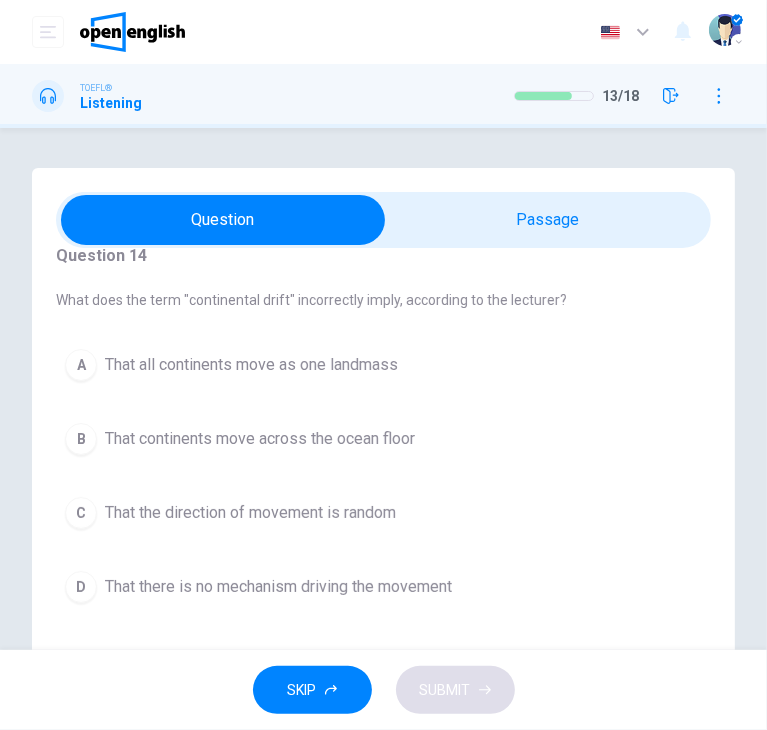 click on "That all continents move as one landmass" at bounding box center [251, 365] 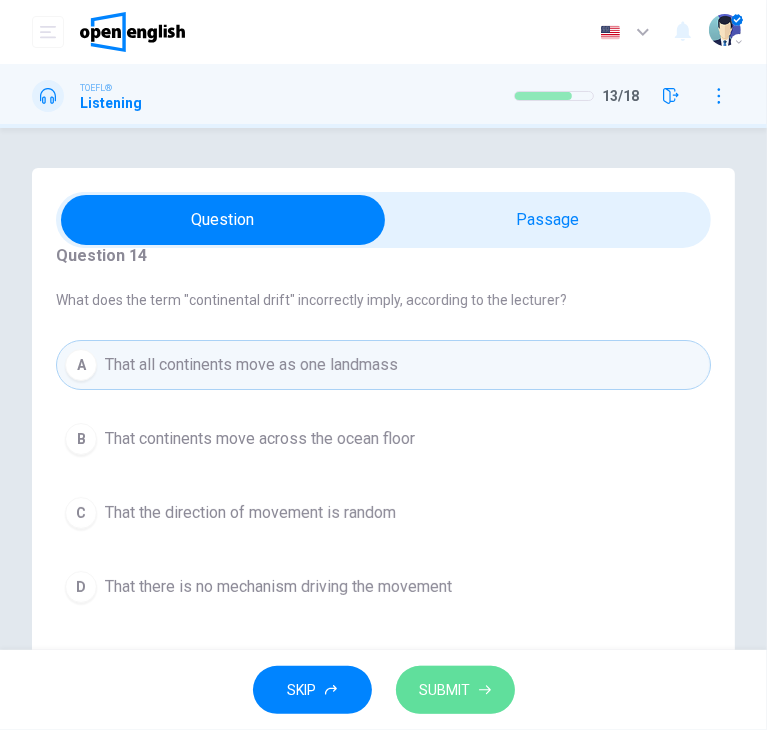 click on "SUBMIT" at bounding box center (445, 690) 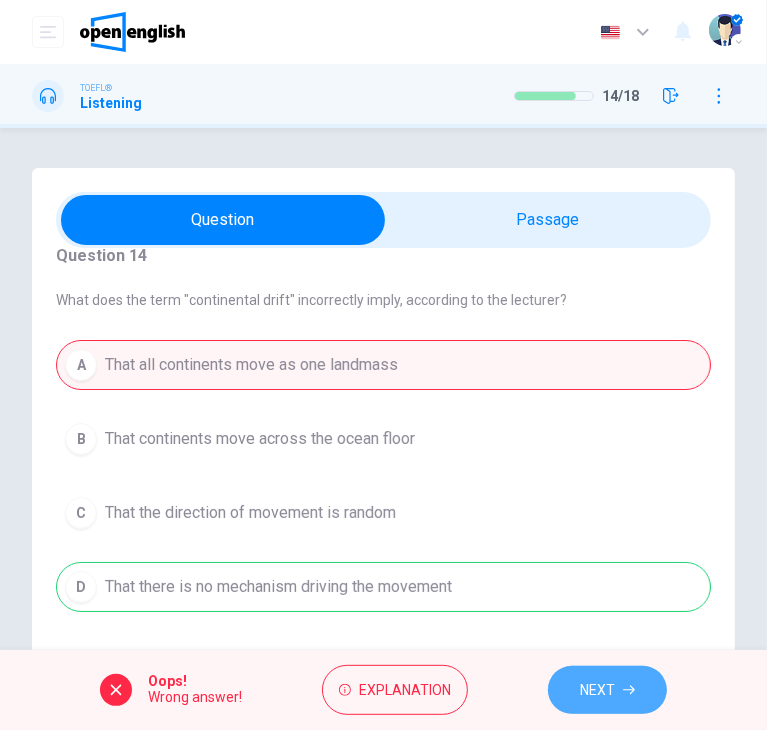 click on "NEXT" at bounding box center [607, 690] 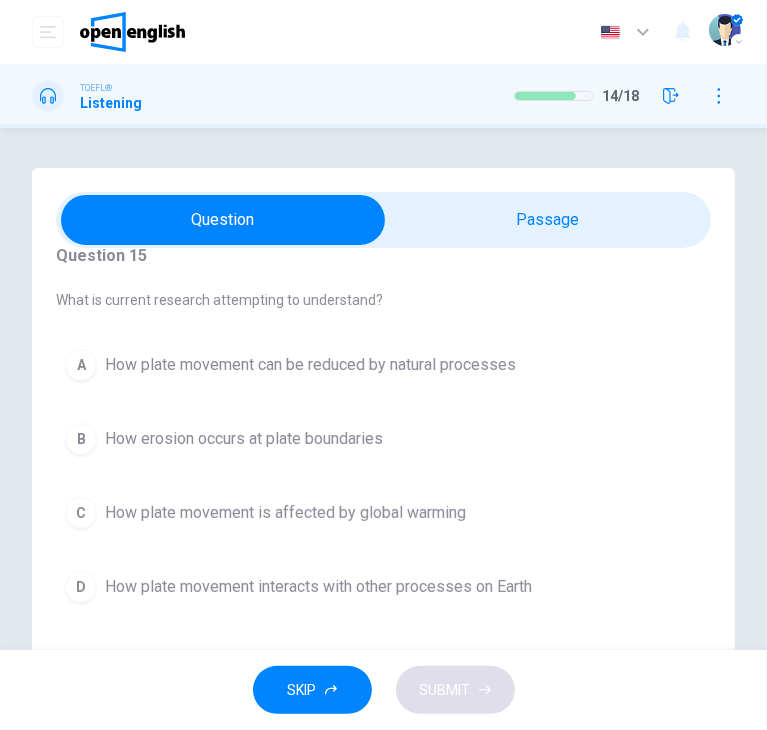 scroll, scrollTop: 48, scrollLeft: 0, axis: vertical 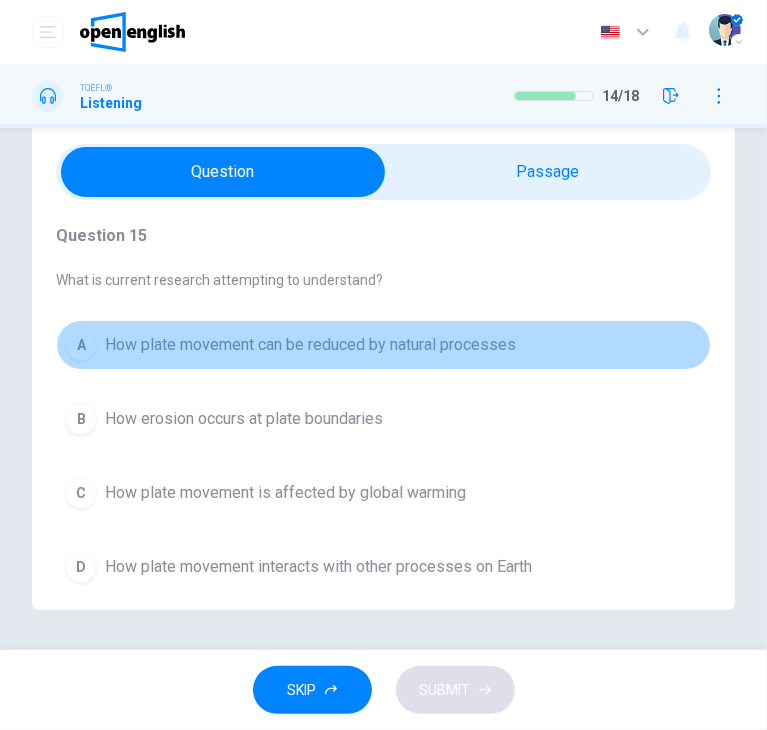 click on "A How plate movement can be reduced by natural processes" at bounding box center (383, 345) 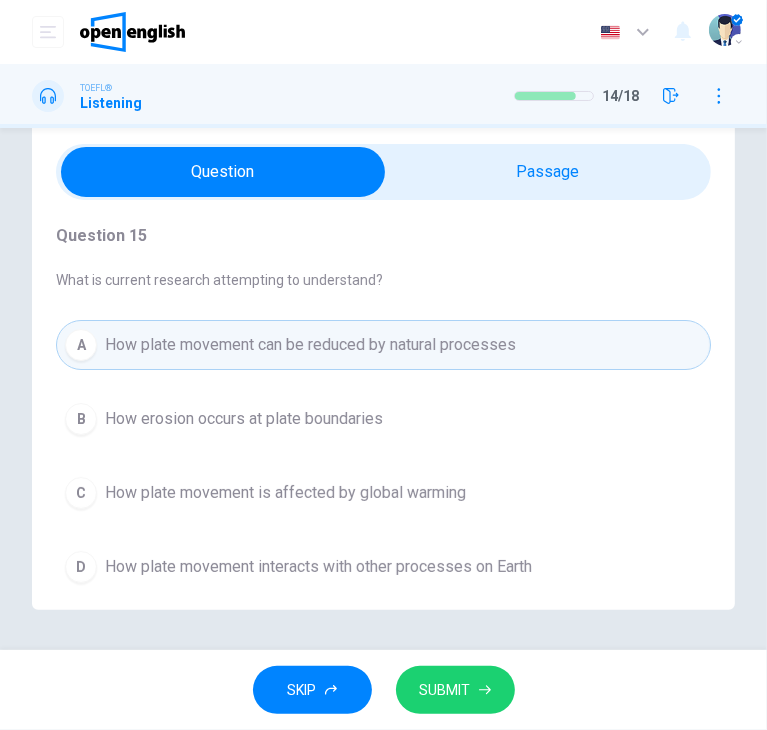 click on "SUBMIT" at bounding box center (455, 690) 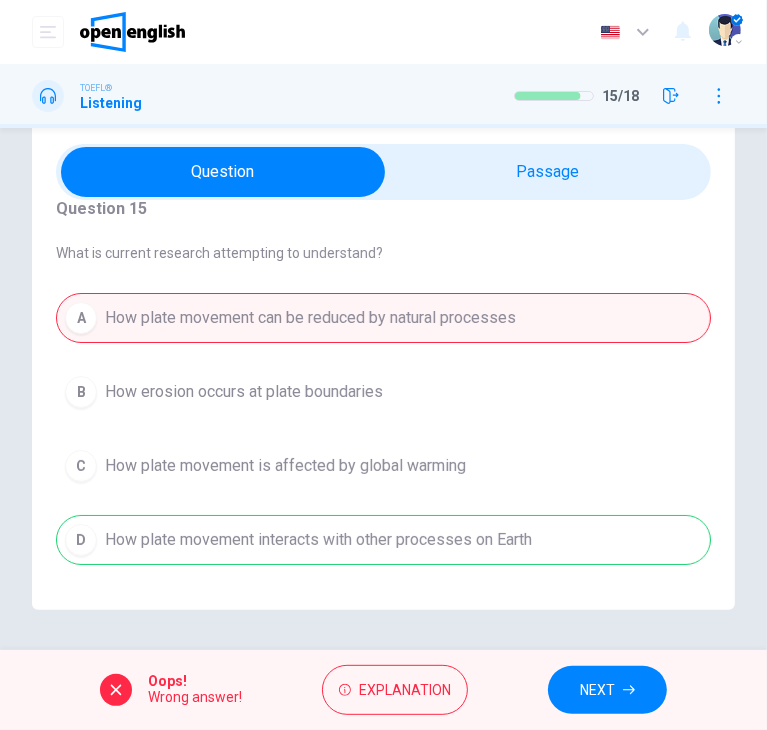 scroll, scrollTop: 28, scrollLeft: 0, axis: vertical 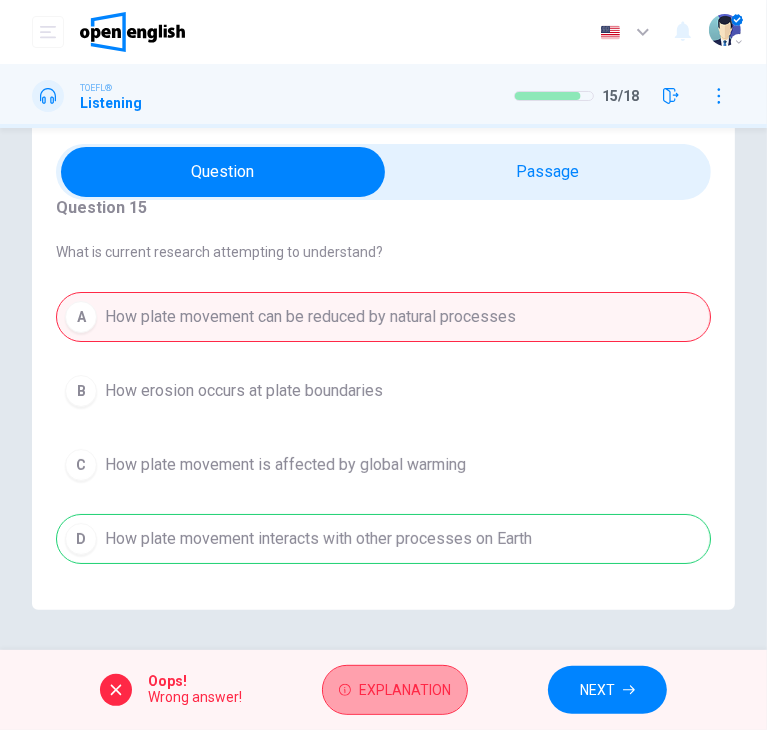 click on "Explanation" at bounding box center [405, 690] 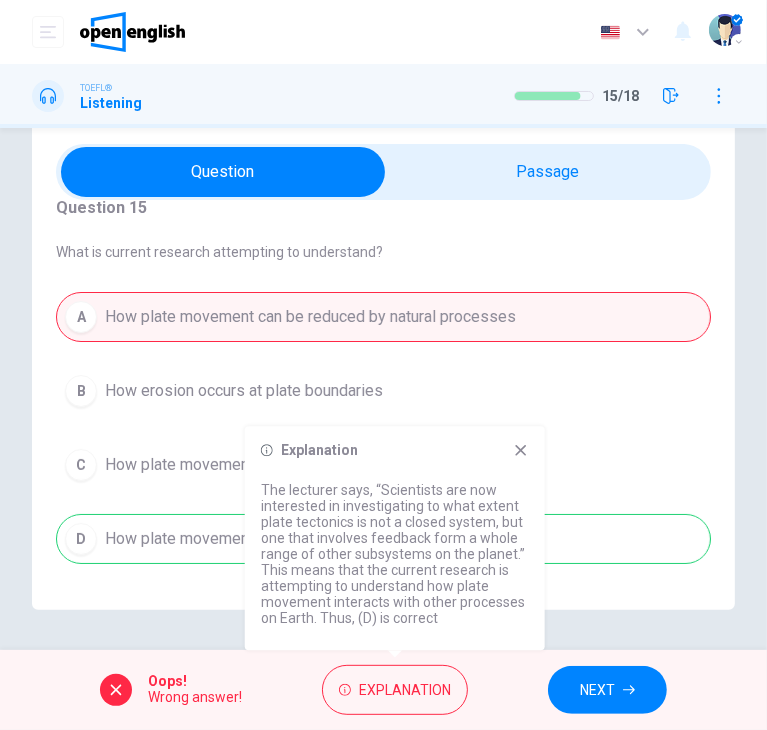 click on "NEXT" at bounding box center (597, 690) 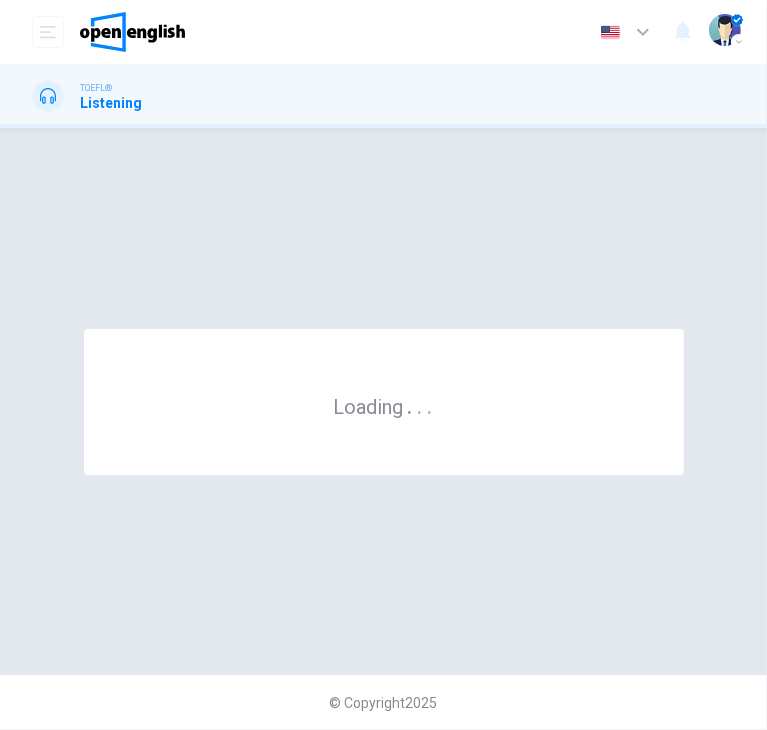 scroll, scrollTop: 0, scrollLeft: 0, axis: both 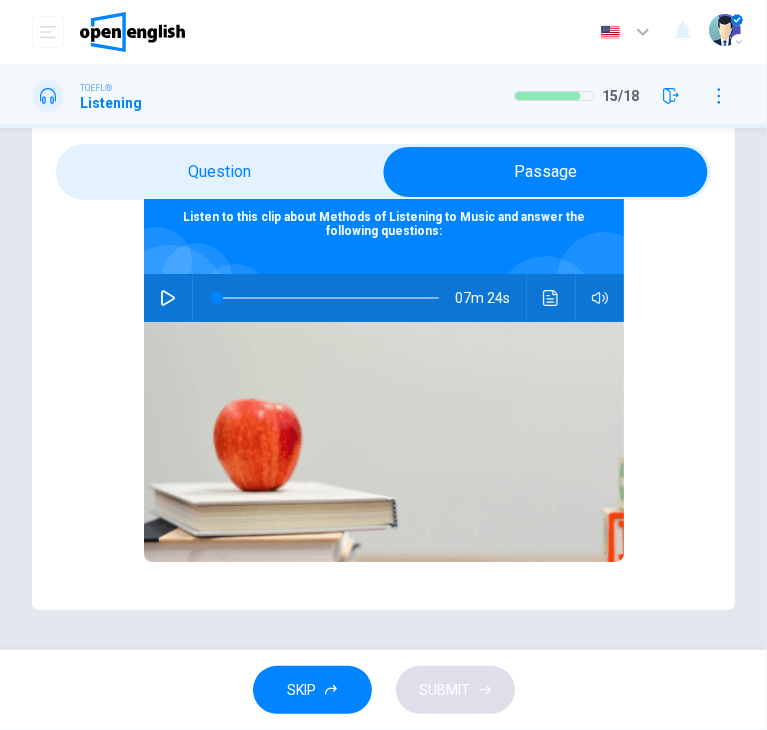 click at bounding box center [168, 298] 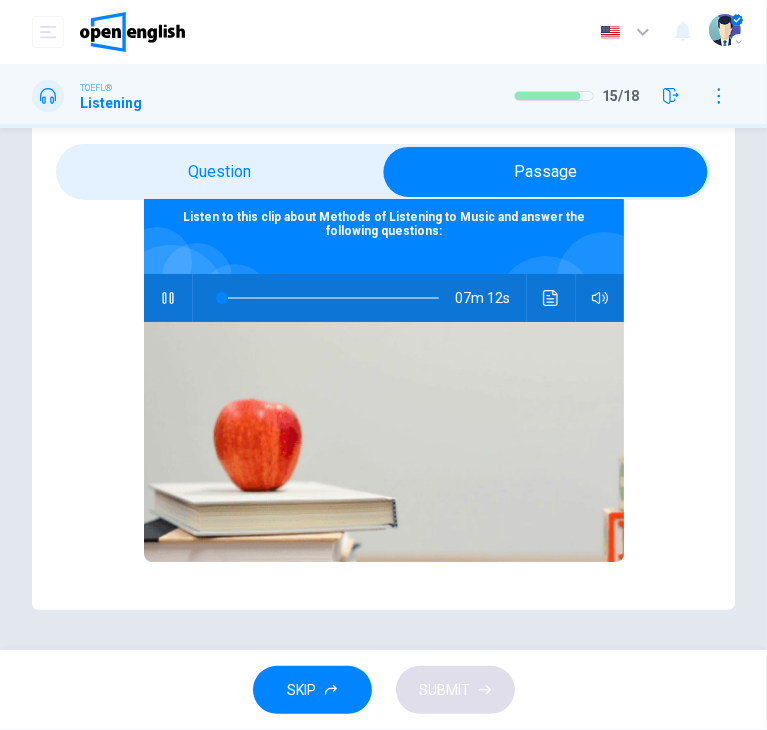 type on "*" 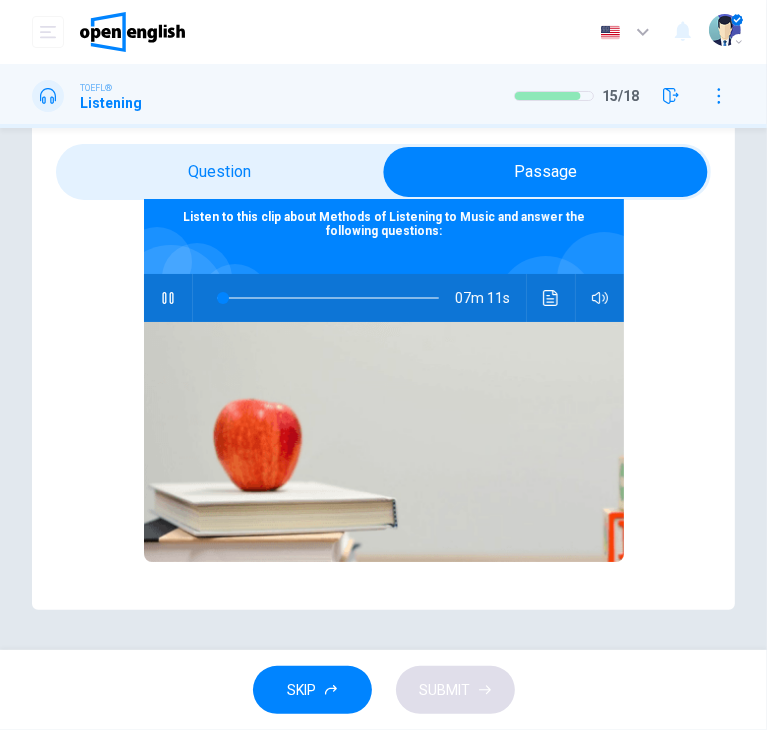 type 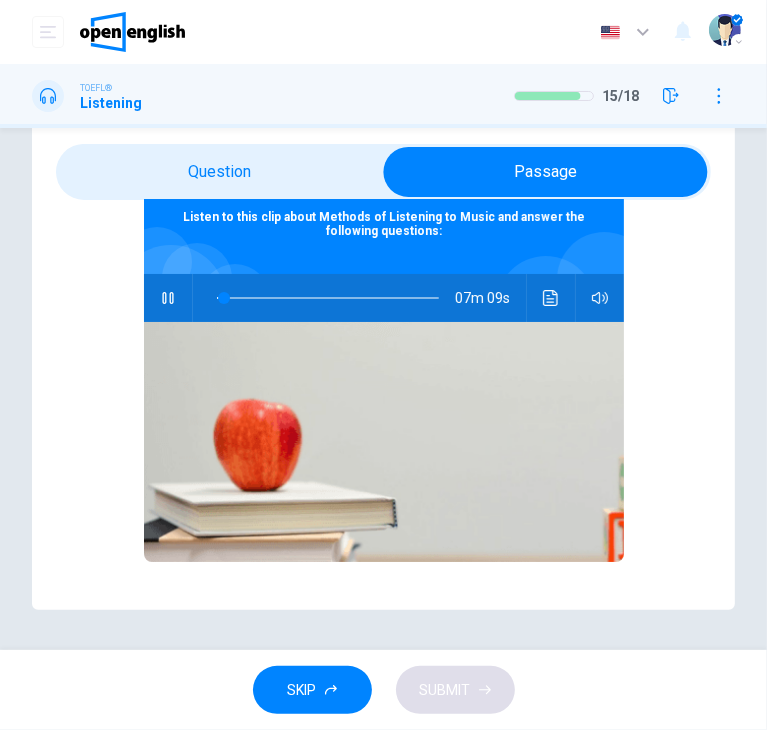 click at bounding box center [168, 298] 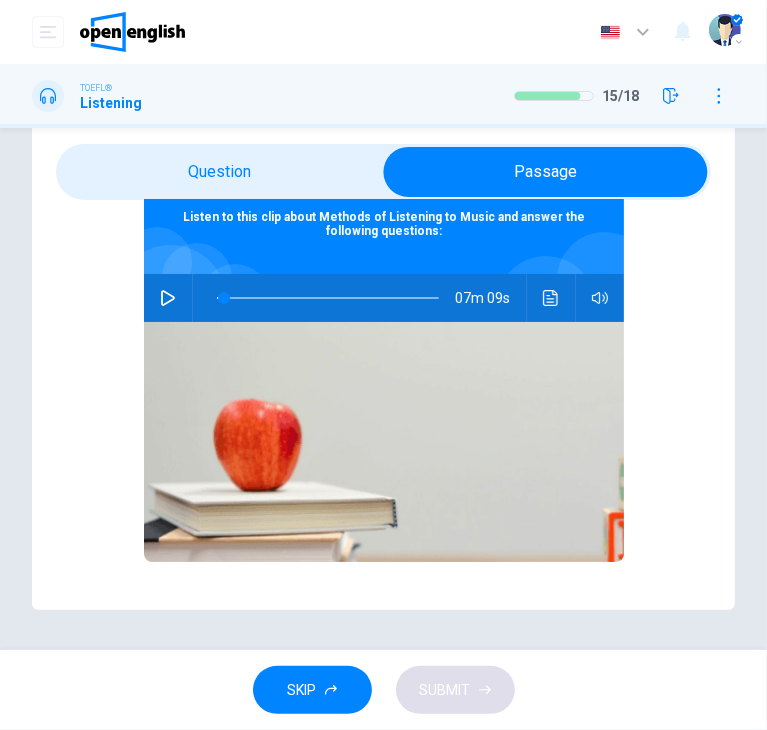 click 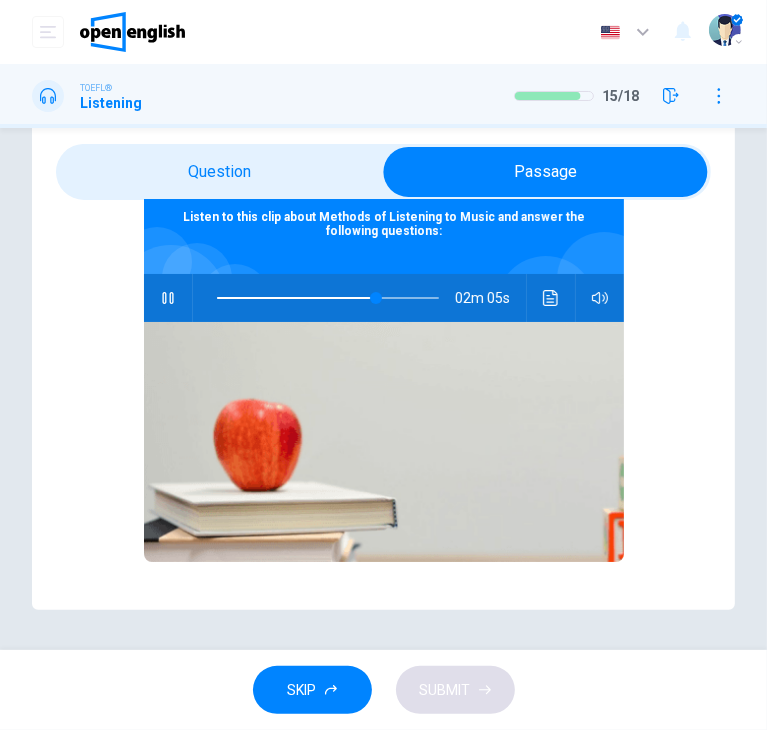 click on "I'm still here" at bounding box center [296, 2551] 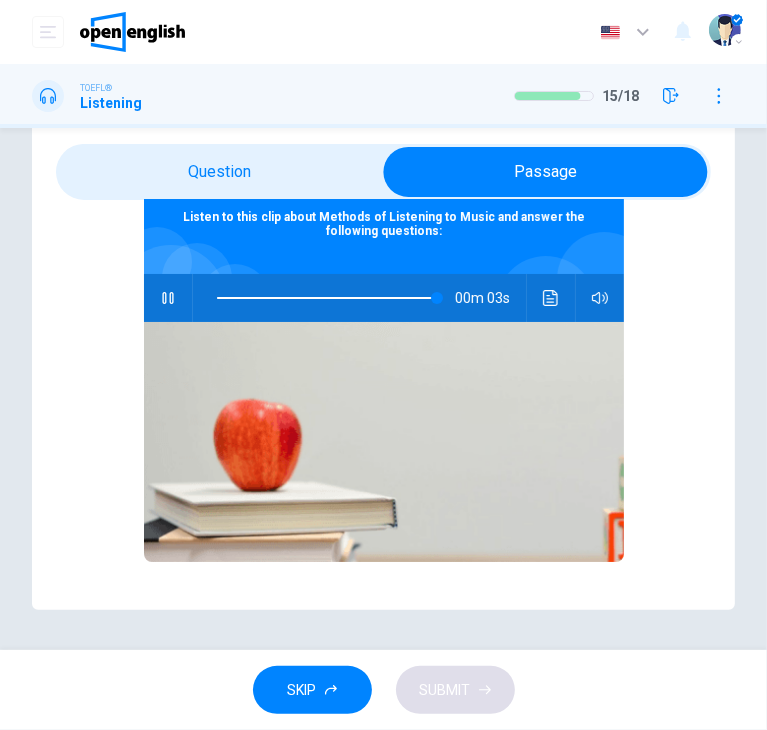 type on "**" 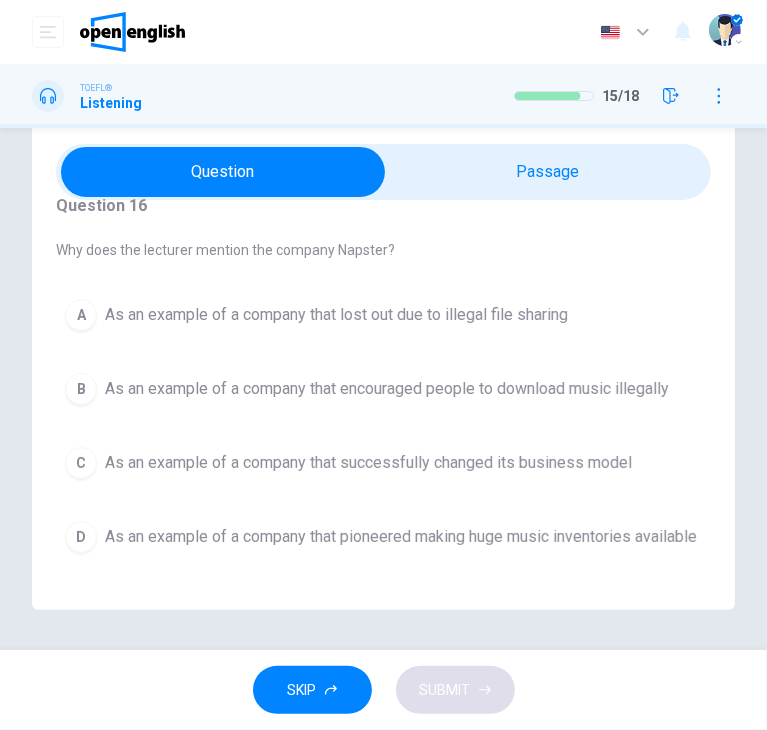 scroll, scrollTop: 44, scrollLeft: 0, axis: vertical 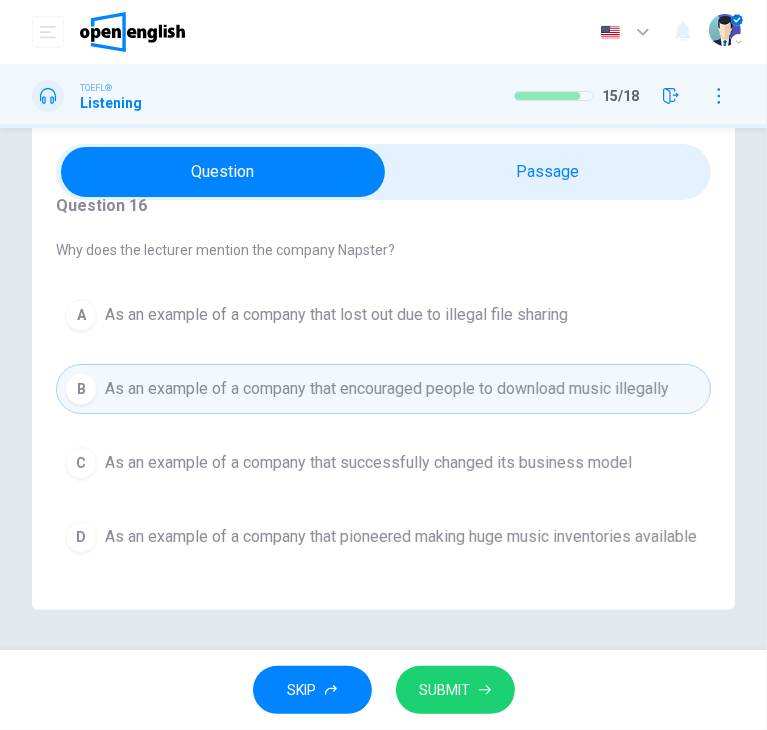 click on "SUBMIT" at bounding box center [445, 690] 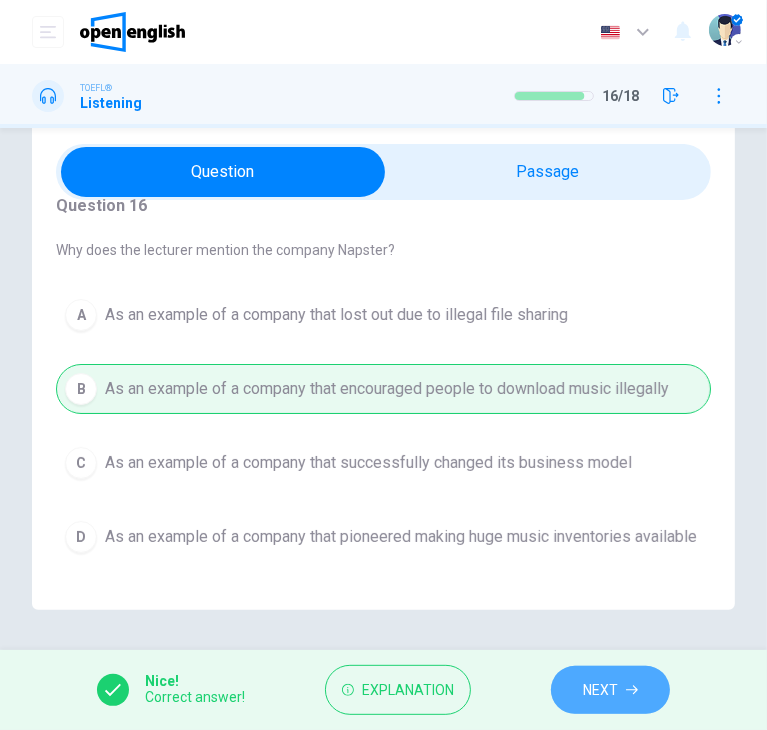 click on "NEXT" at bounding box center (600, 690) 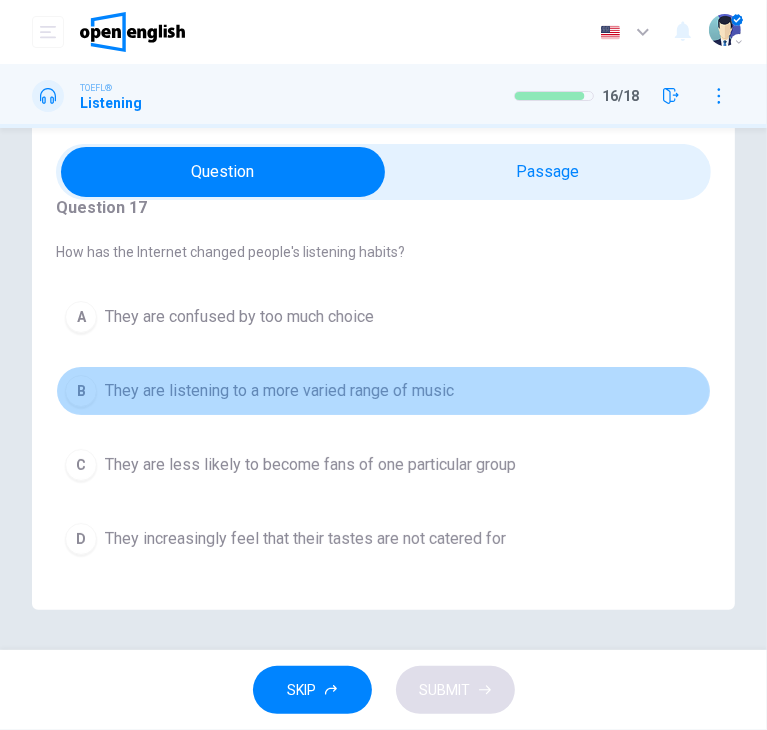 click on "They are listening to a more varied range of music" at bounding box center [279, 391] 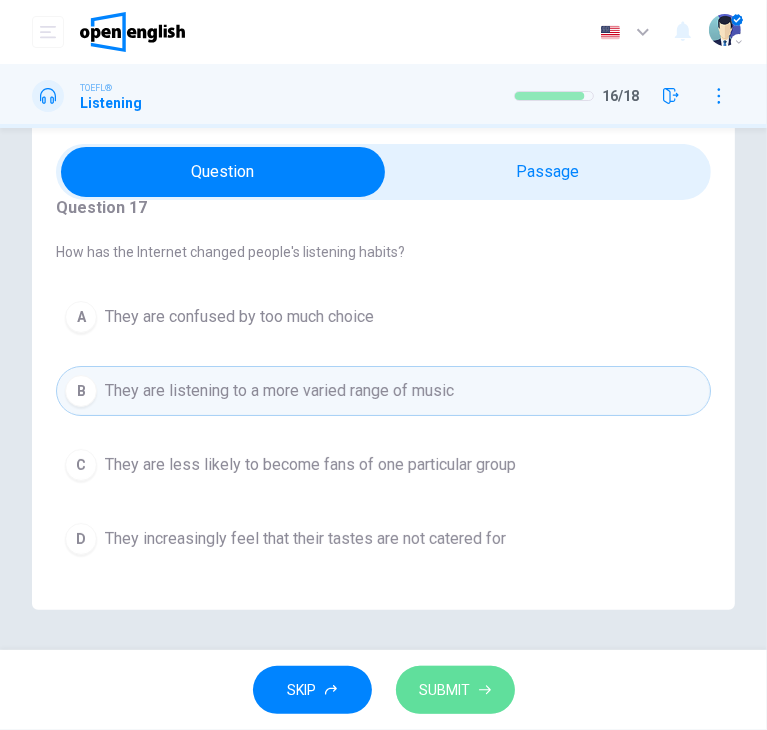click on "SUBMIT" at bounding box center [455, 690] 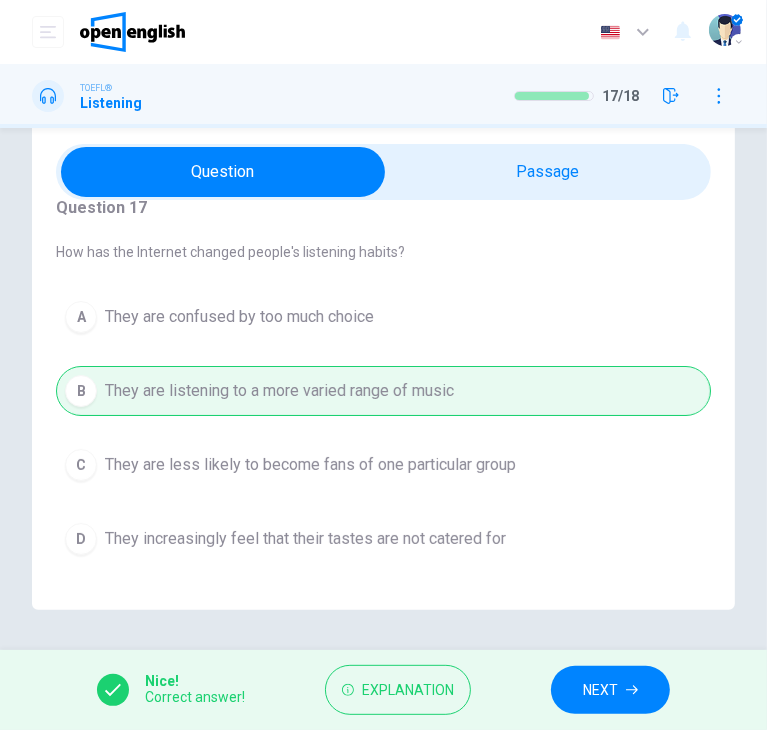 click on "NEXT" at bounding box center [600, 690] 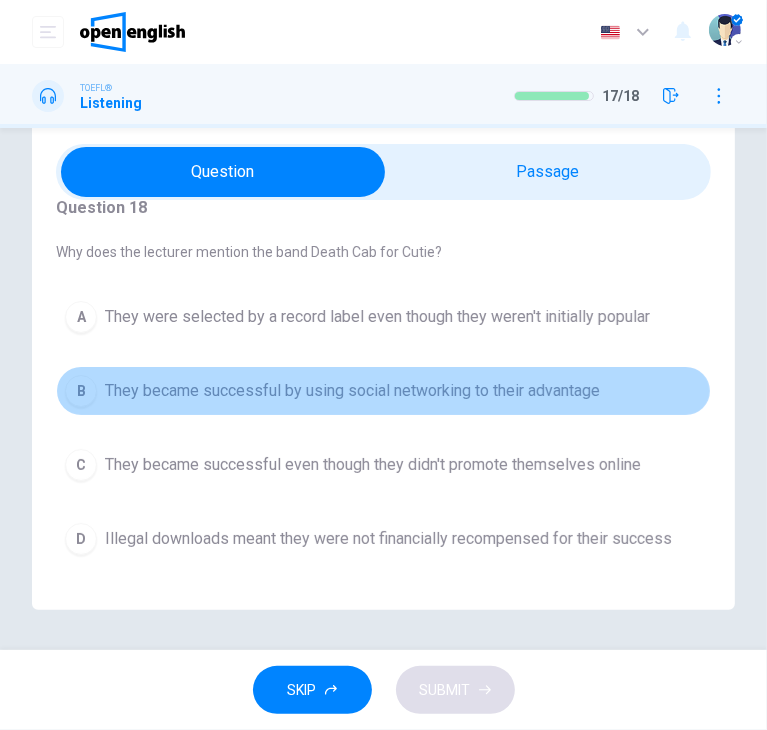 click on "B They became successful by using social networking to their advantage" at bounding box center [383, 391] 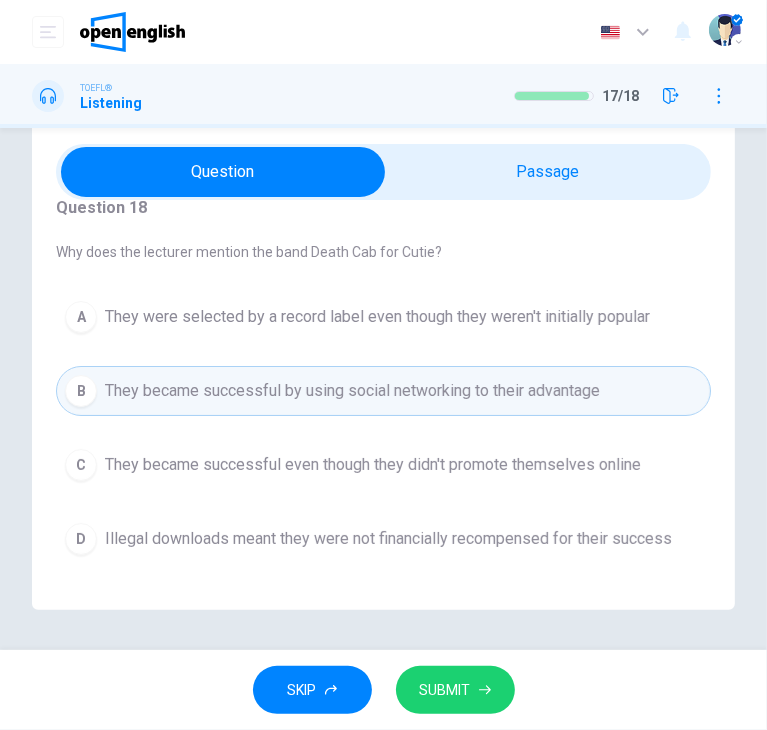 click on "SUBMIT" at bounding box center [445, 690] 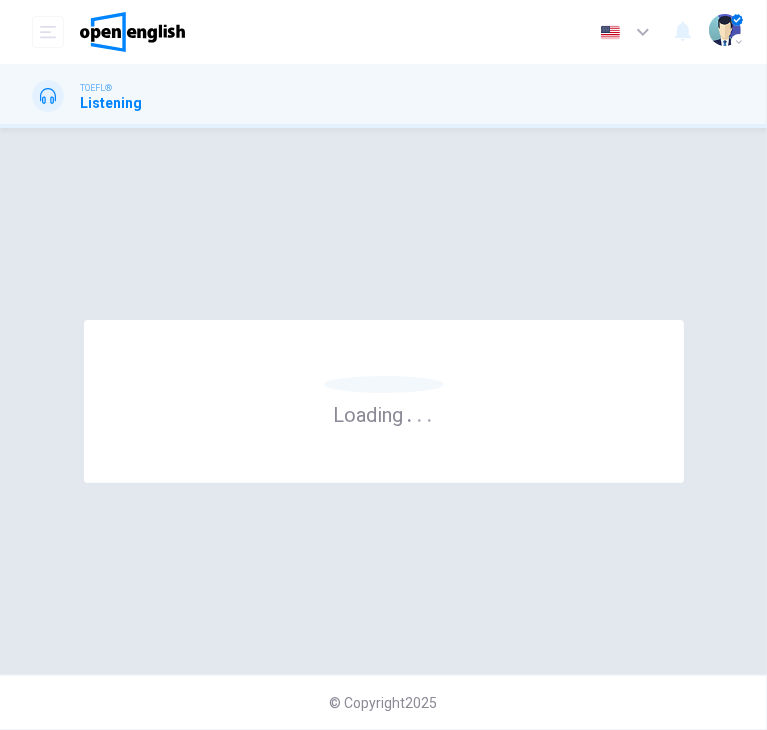 scroll, scrollTop: 0, scrollLeft: 0, axis: both 